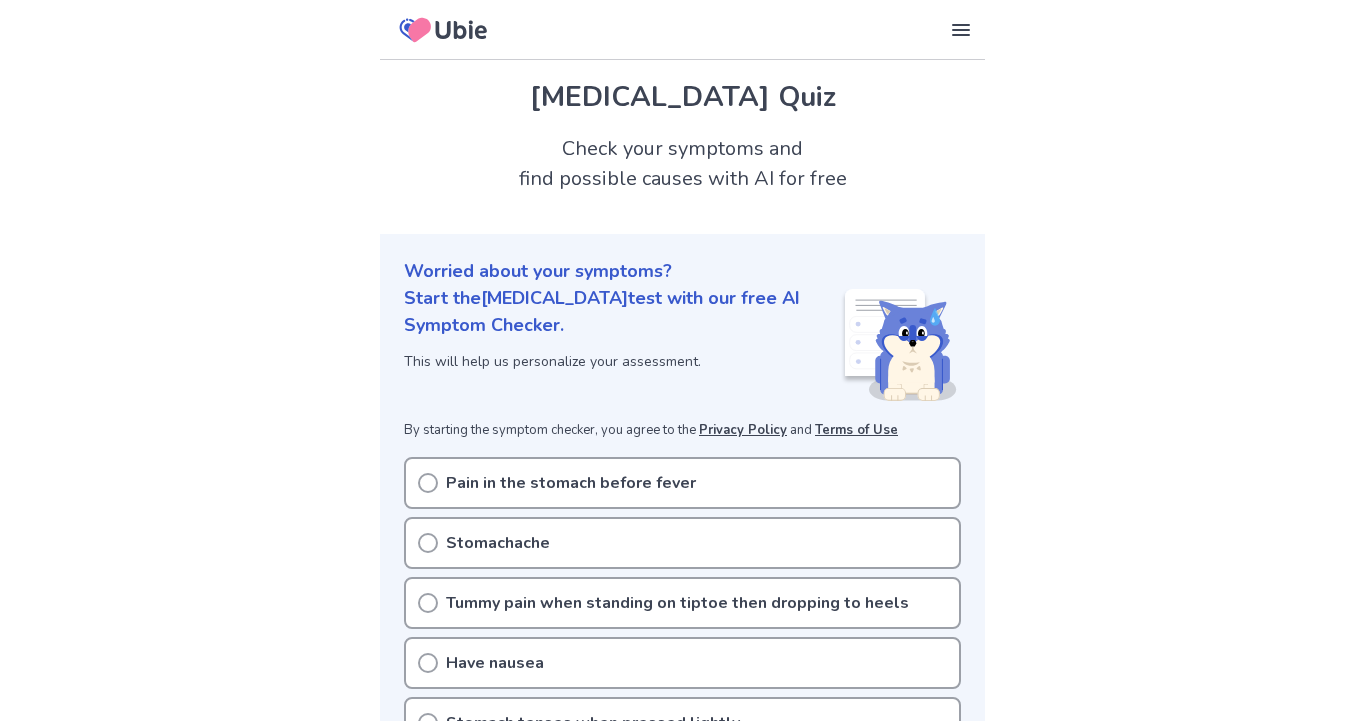 scroll, scrollTop: 0, scrollLeft: 0, axis: both 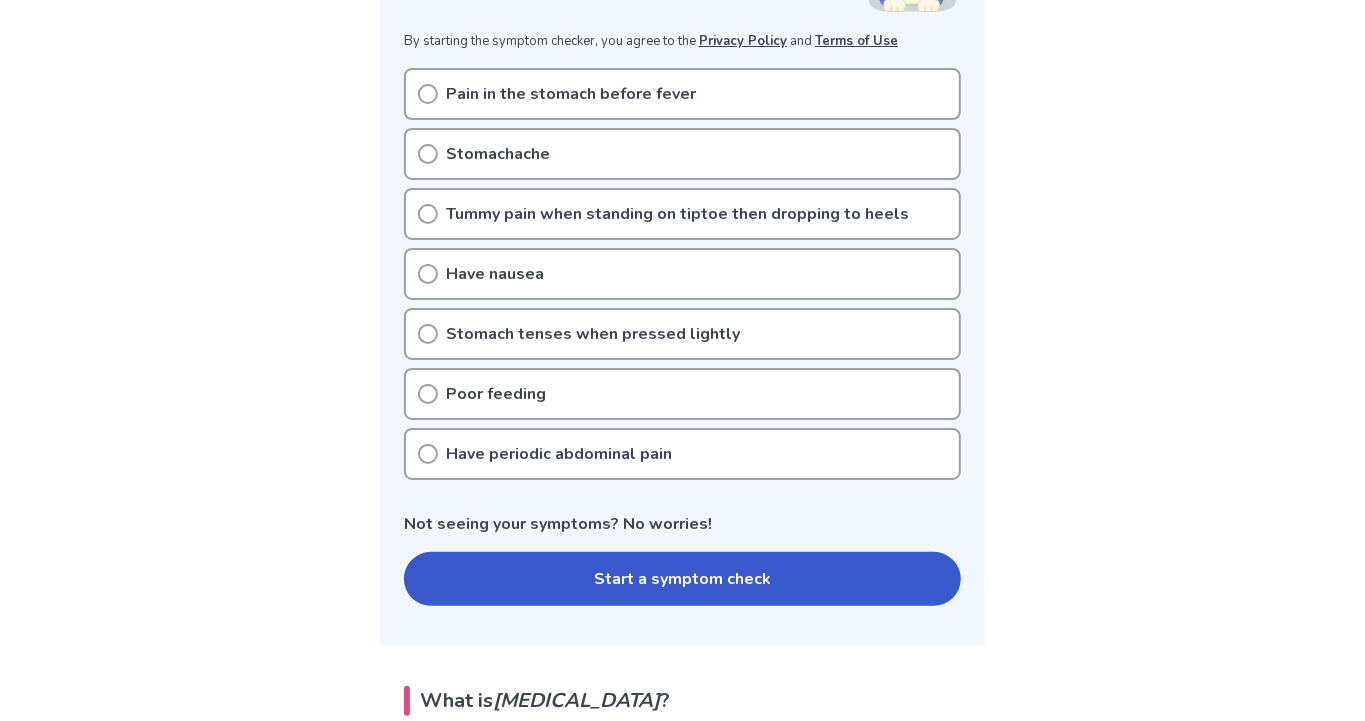 click 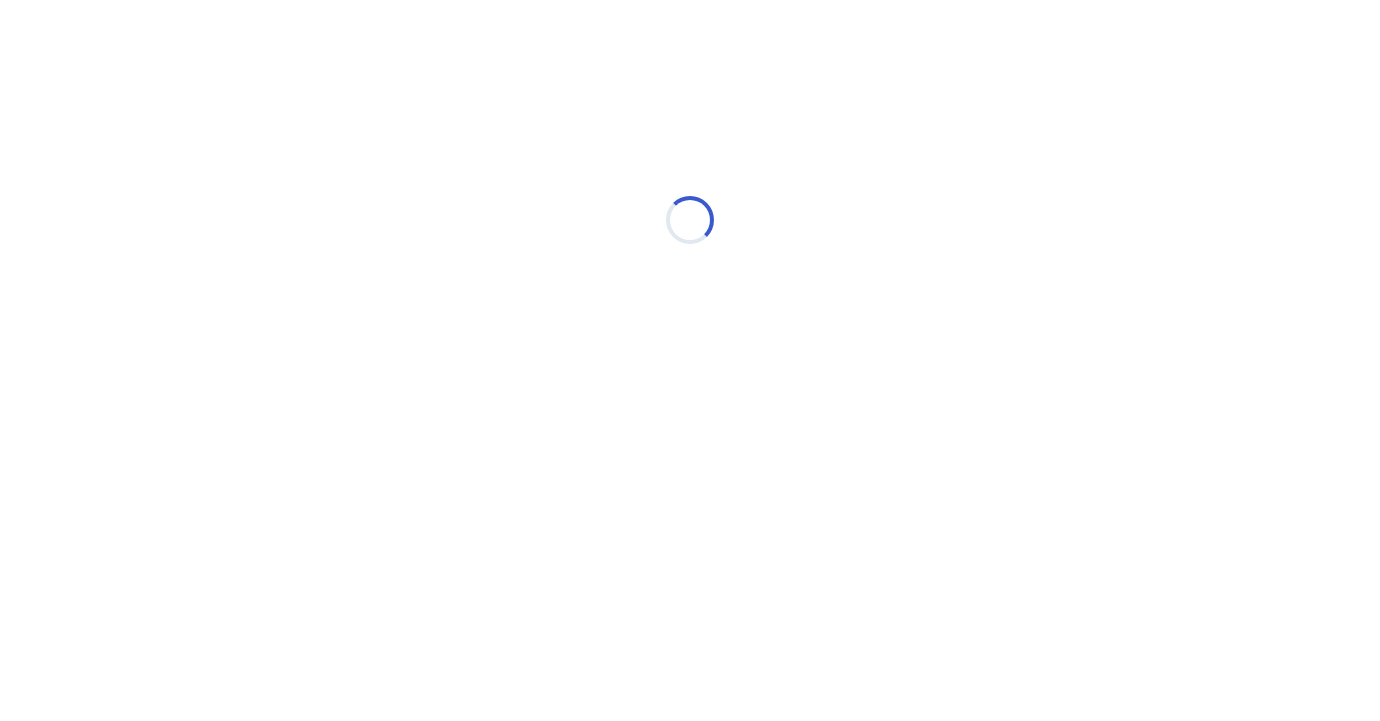 scroll, scrollTop: 0, scrollLeft: 0, axis: both 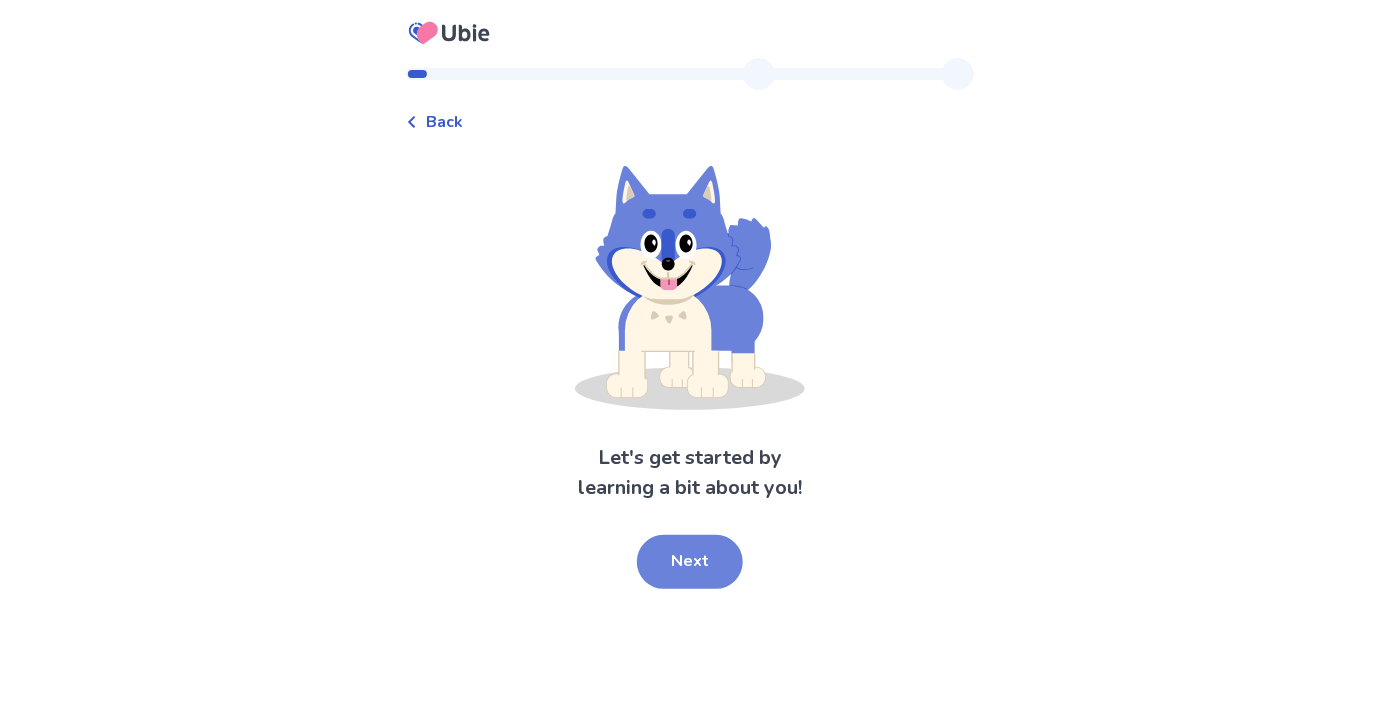 click on "Next" at bounding box center [690, 562] 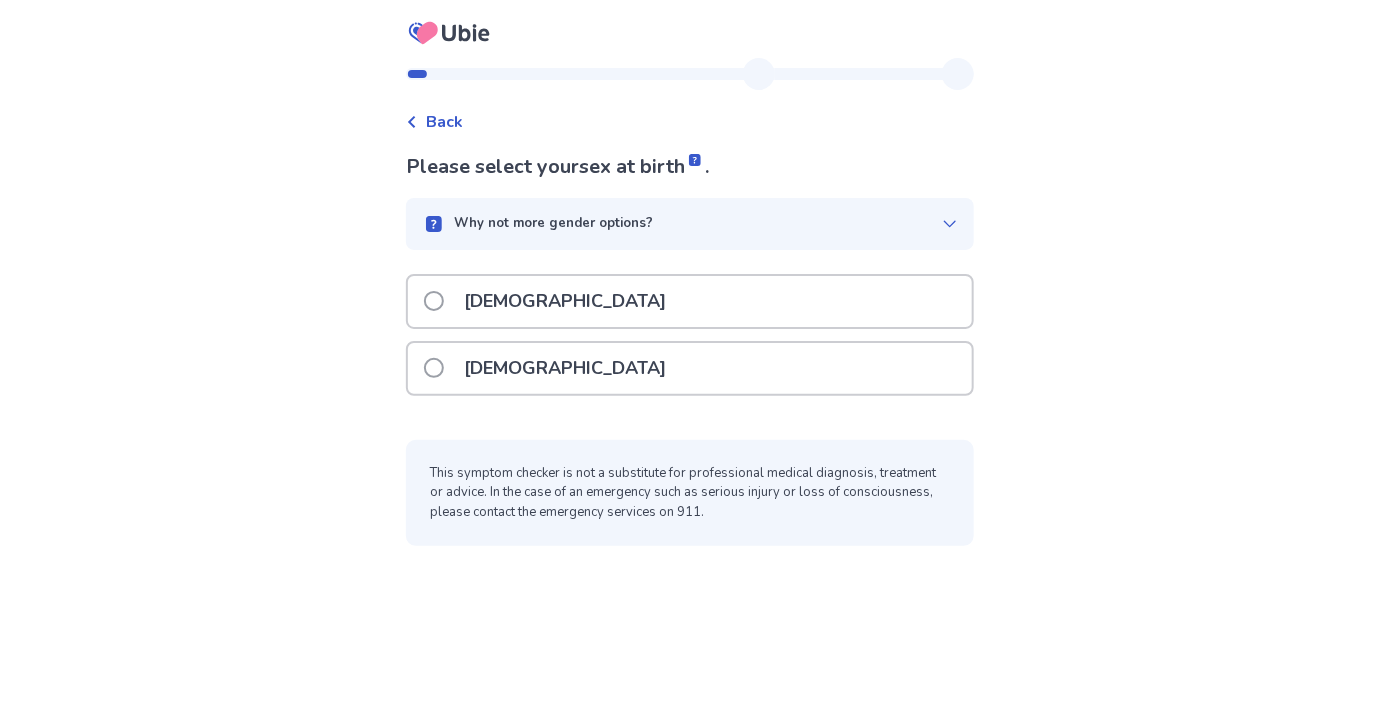 click at bounding box center [434, 368] 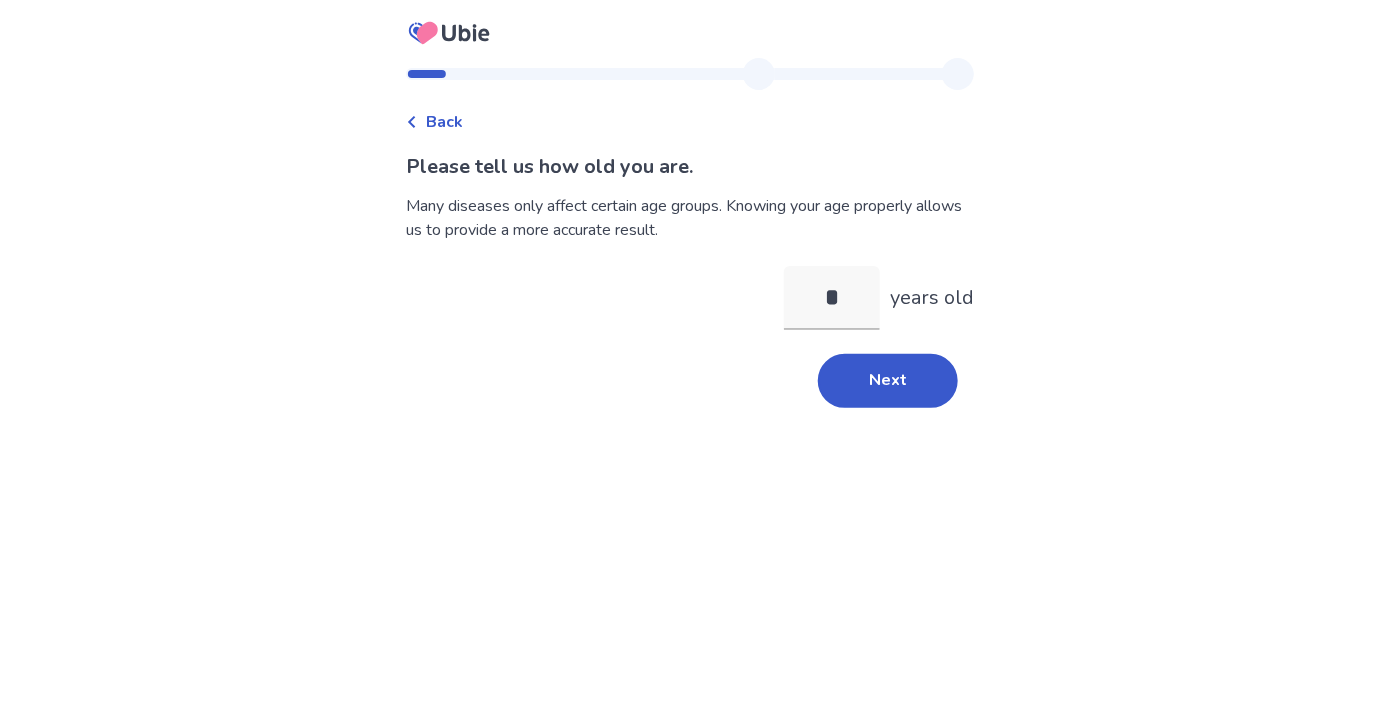 type on "**" 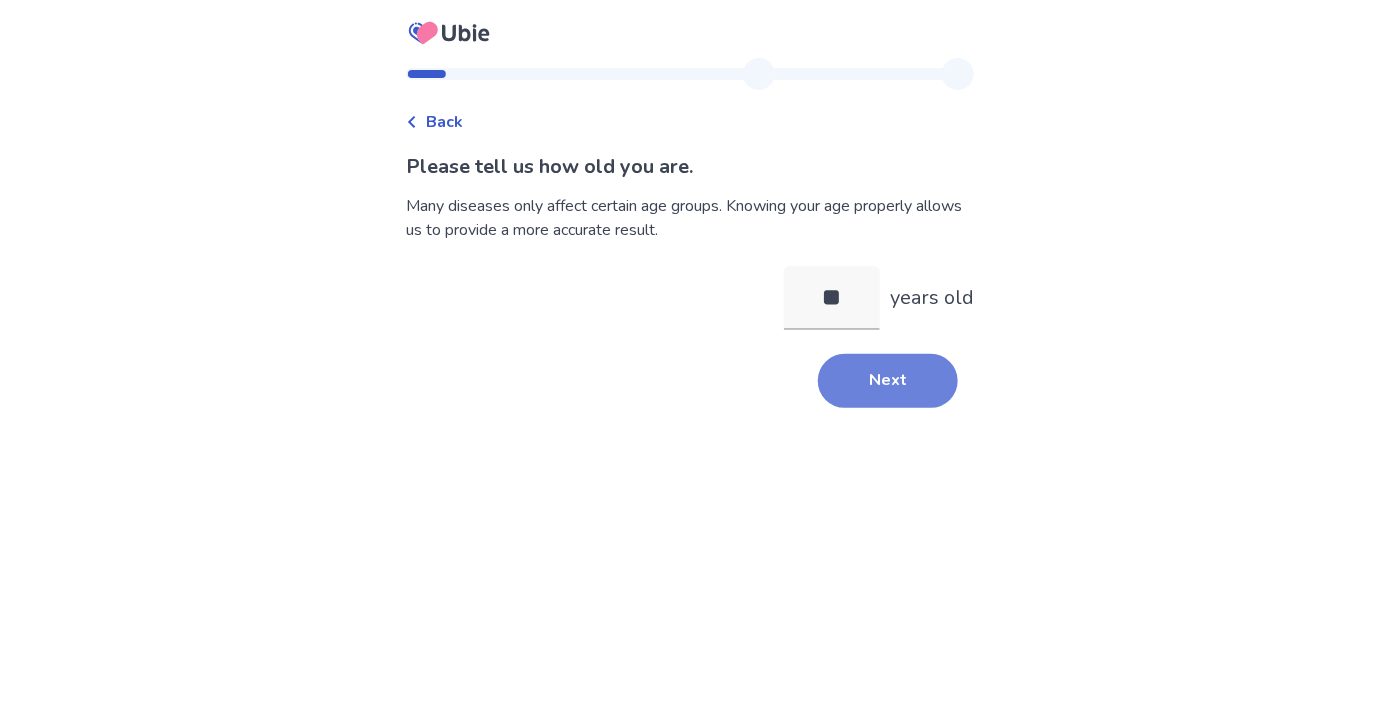 click on "Next" at bounding box center (888, 381) 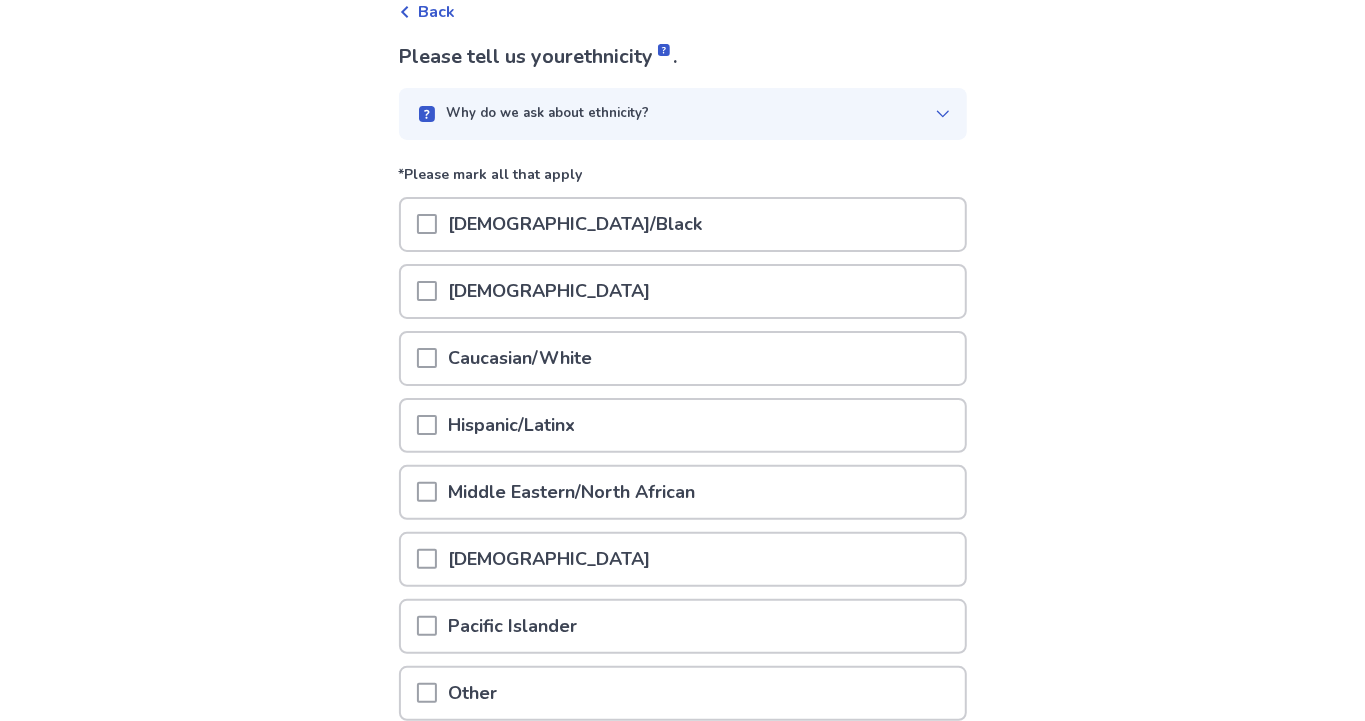scroll, scrollTop: 110, scrollLeft: 0, axis: vertical 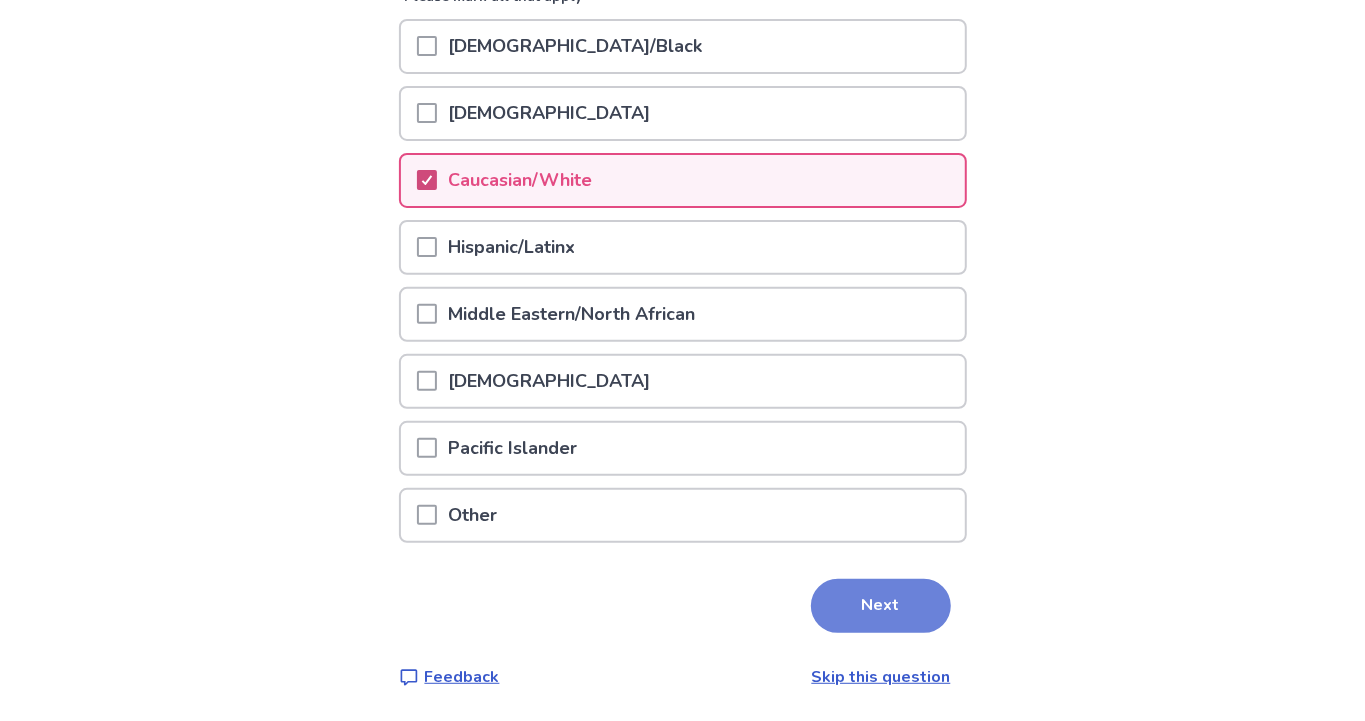 click on "Next" at bounding box center (881, 606) 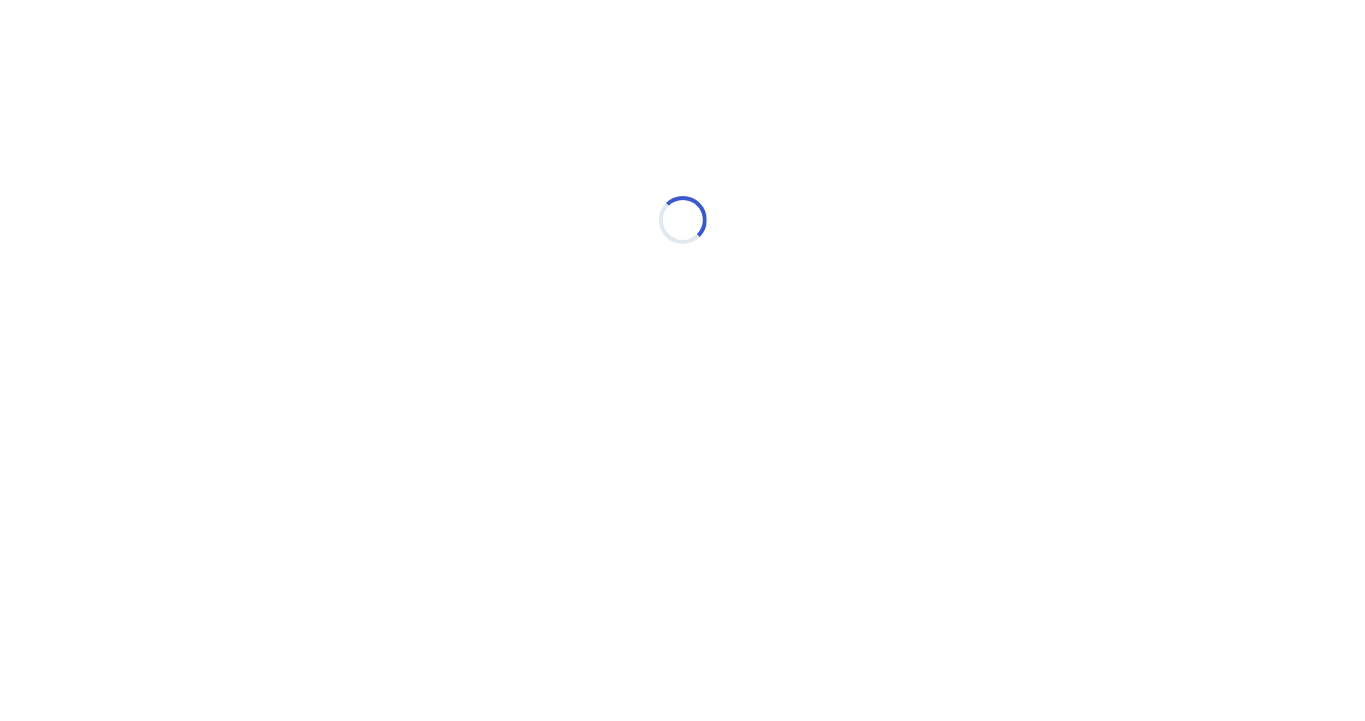 scroll, scrollTop: 0, scrollLeft: 0, axis: both 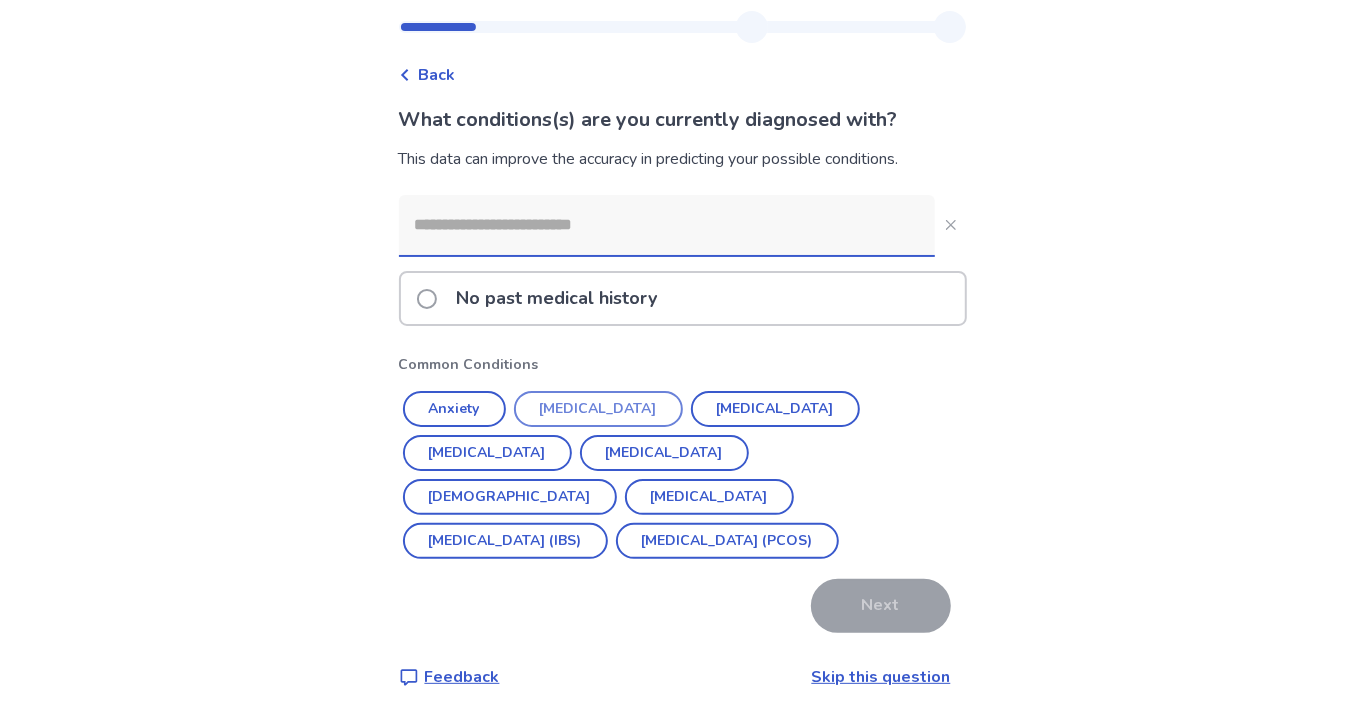 click on "[MEDICAL_DATA]" at bounding box center (598, 409) 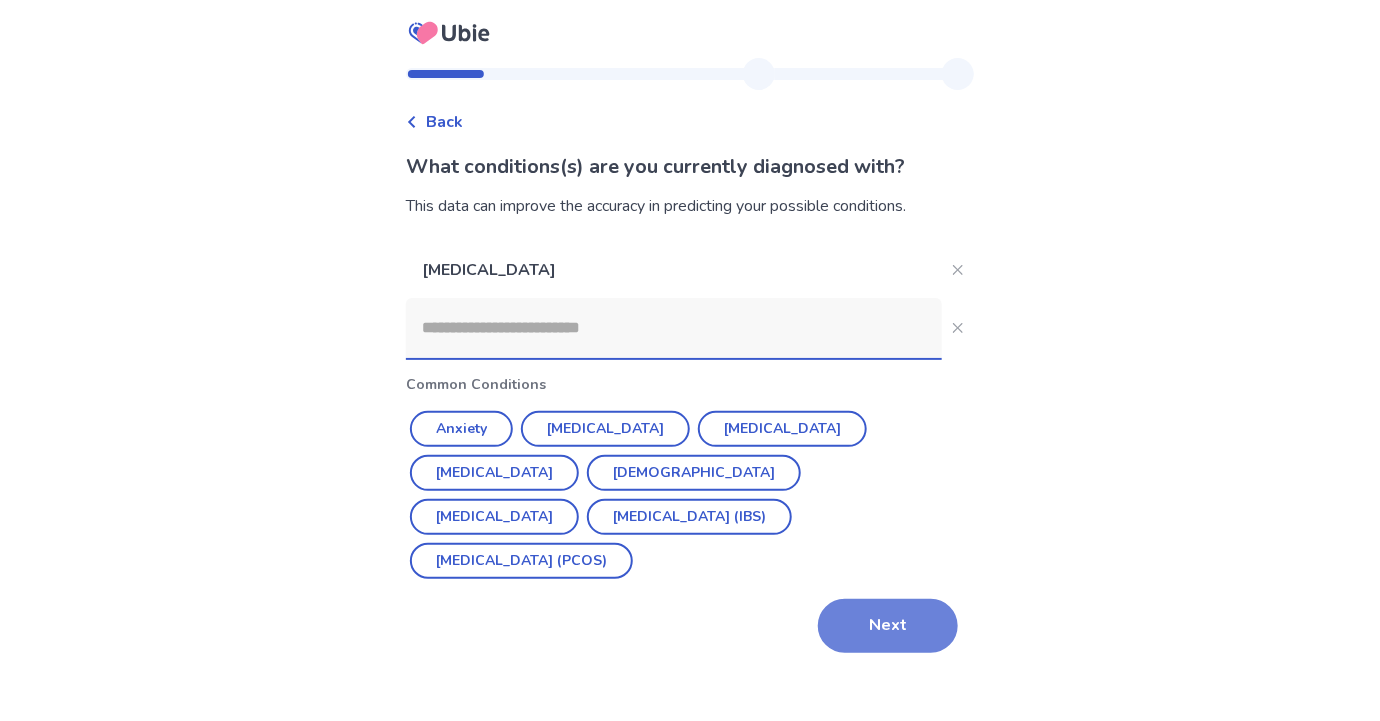 click on "Next" at bounding box center [888, 626] 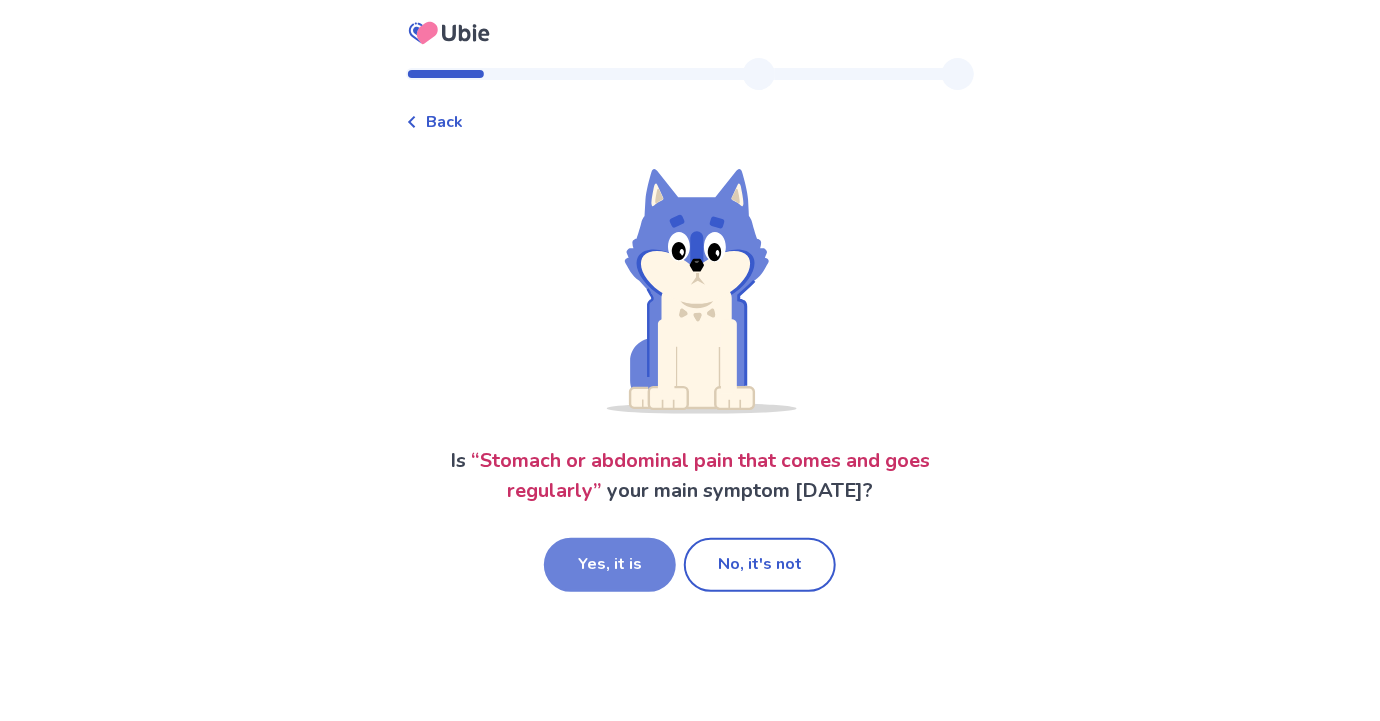 click on "Yes, it is" at bounding box center (610, 565) 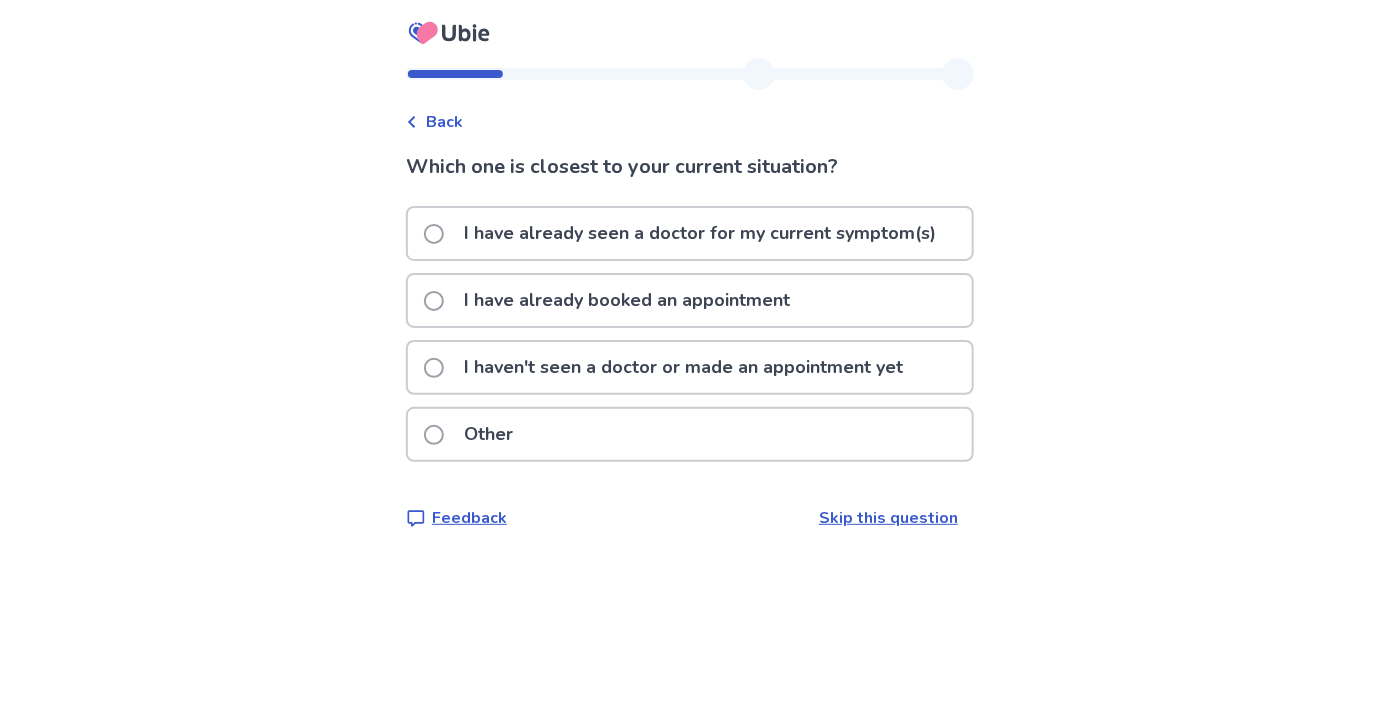 click at bounding box center [434, 368] 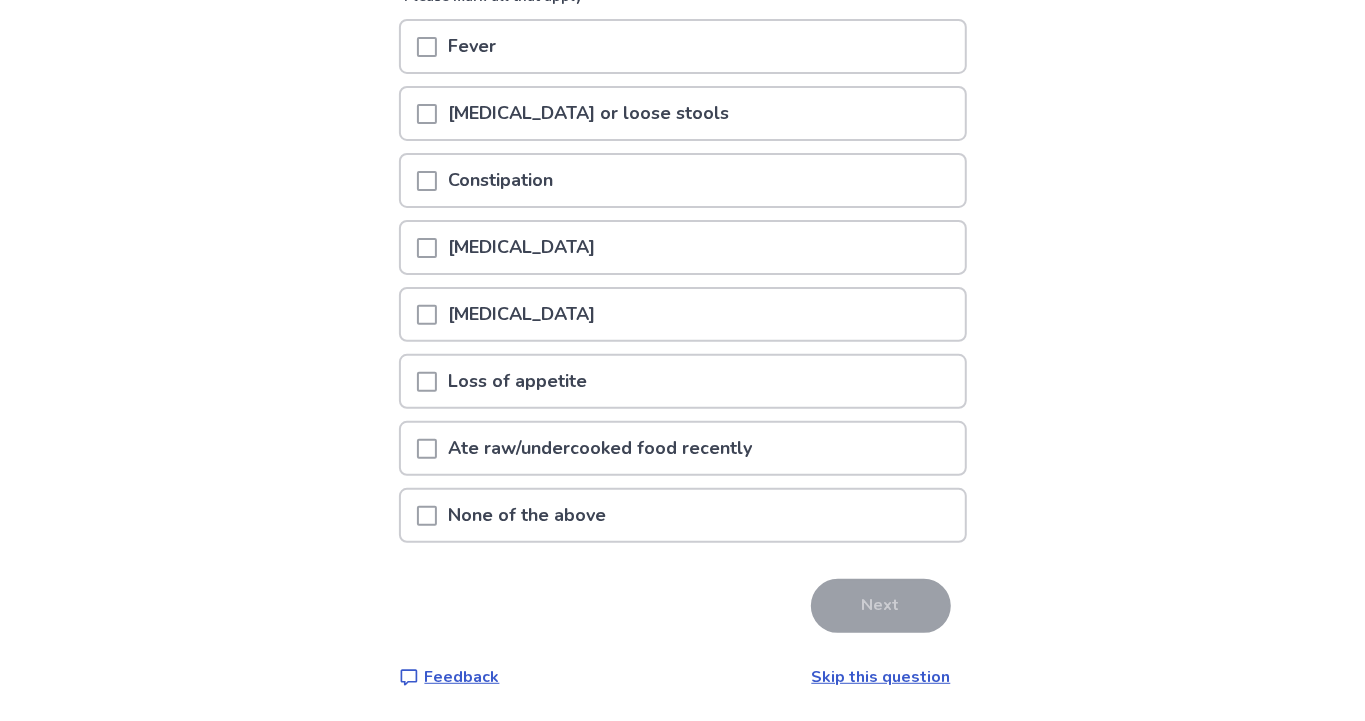 scroll, scrollTop: 392, scrollLeft: 0, axis: vertical 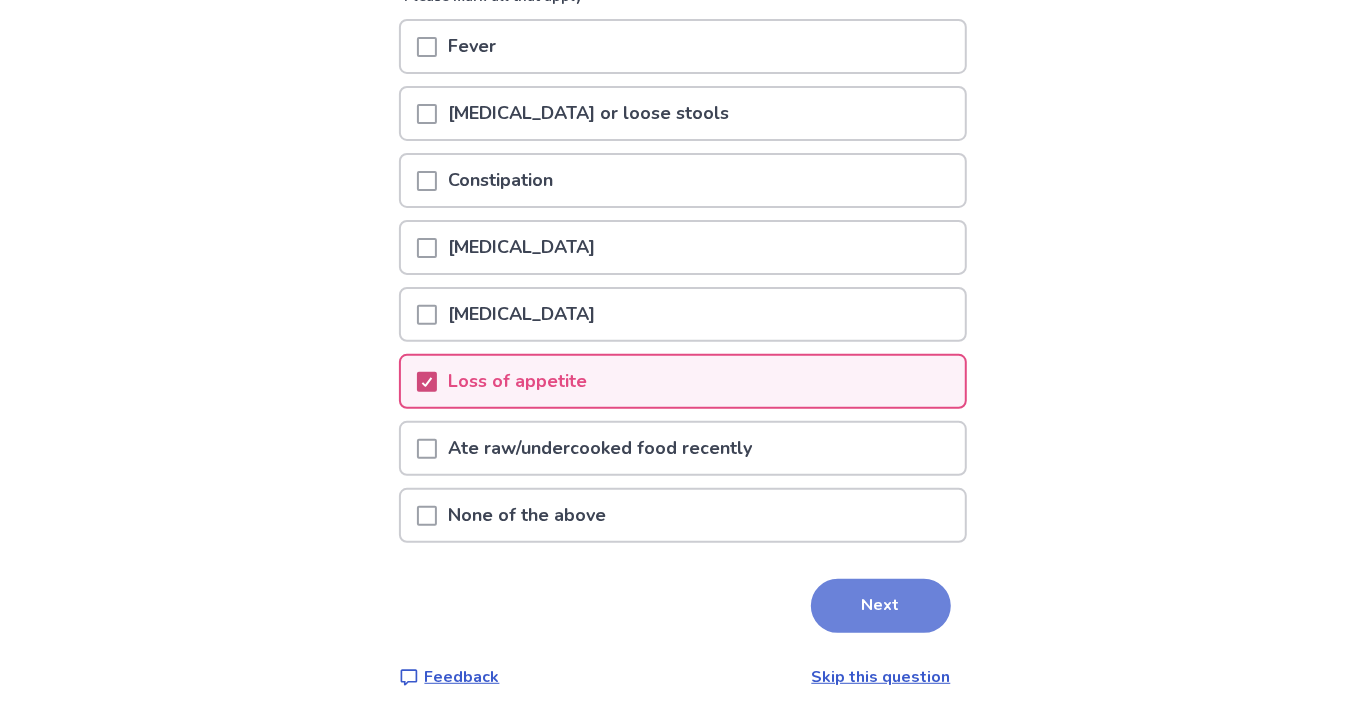 click on "Next" at bounding box center (881, 606) 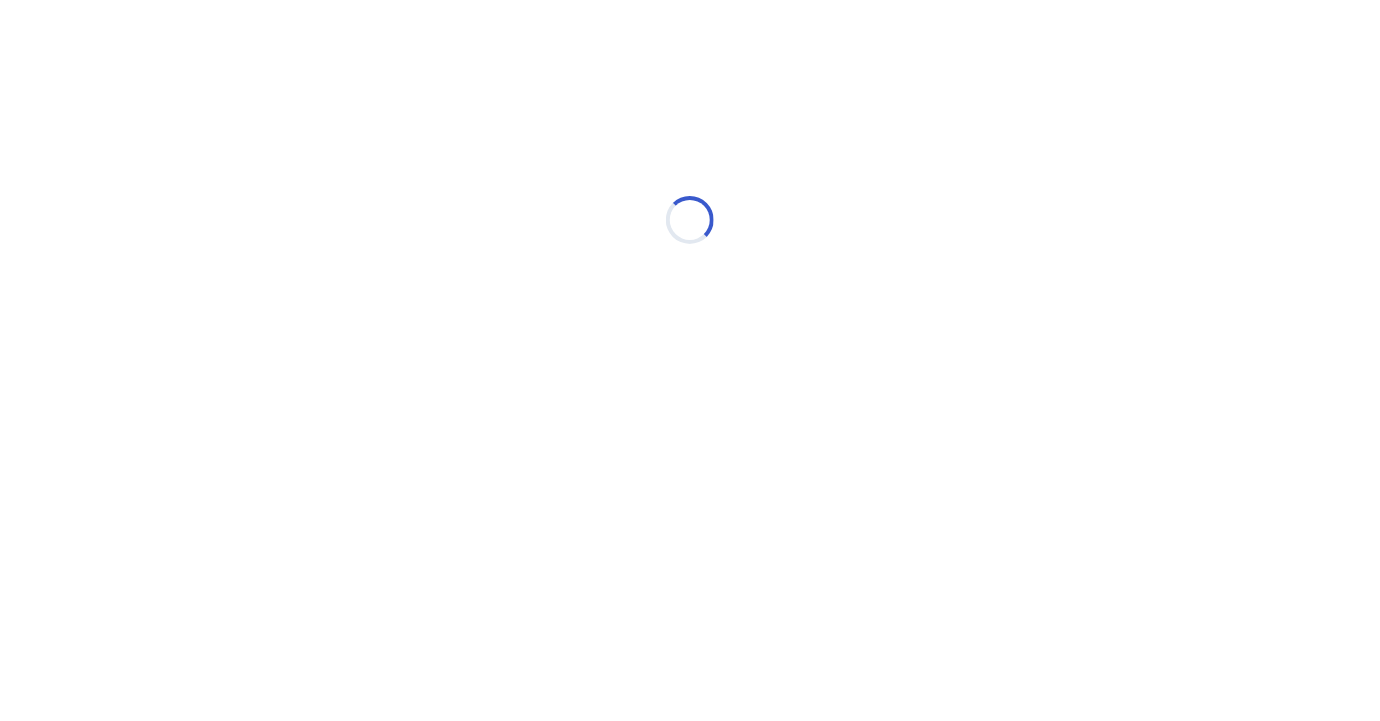 select on "*" 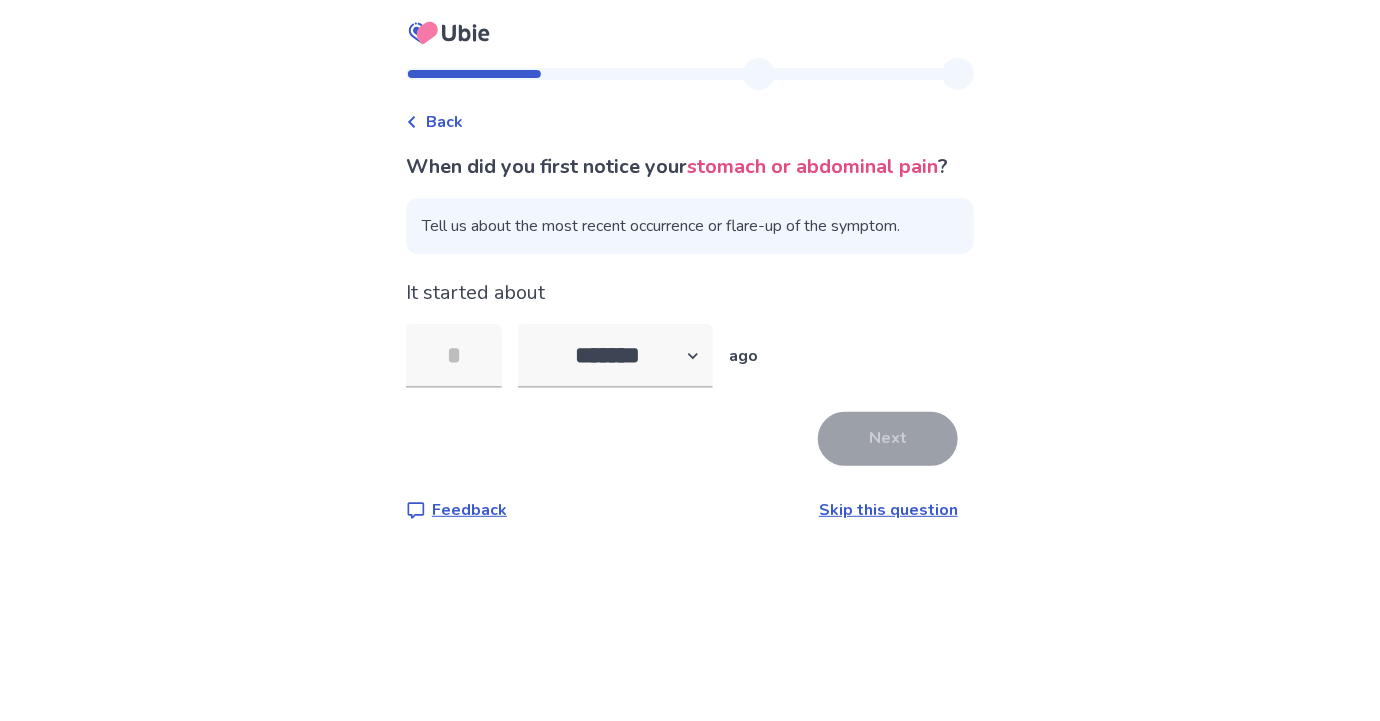 type on "*" 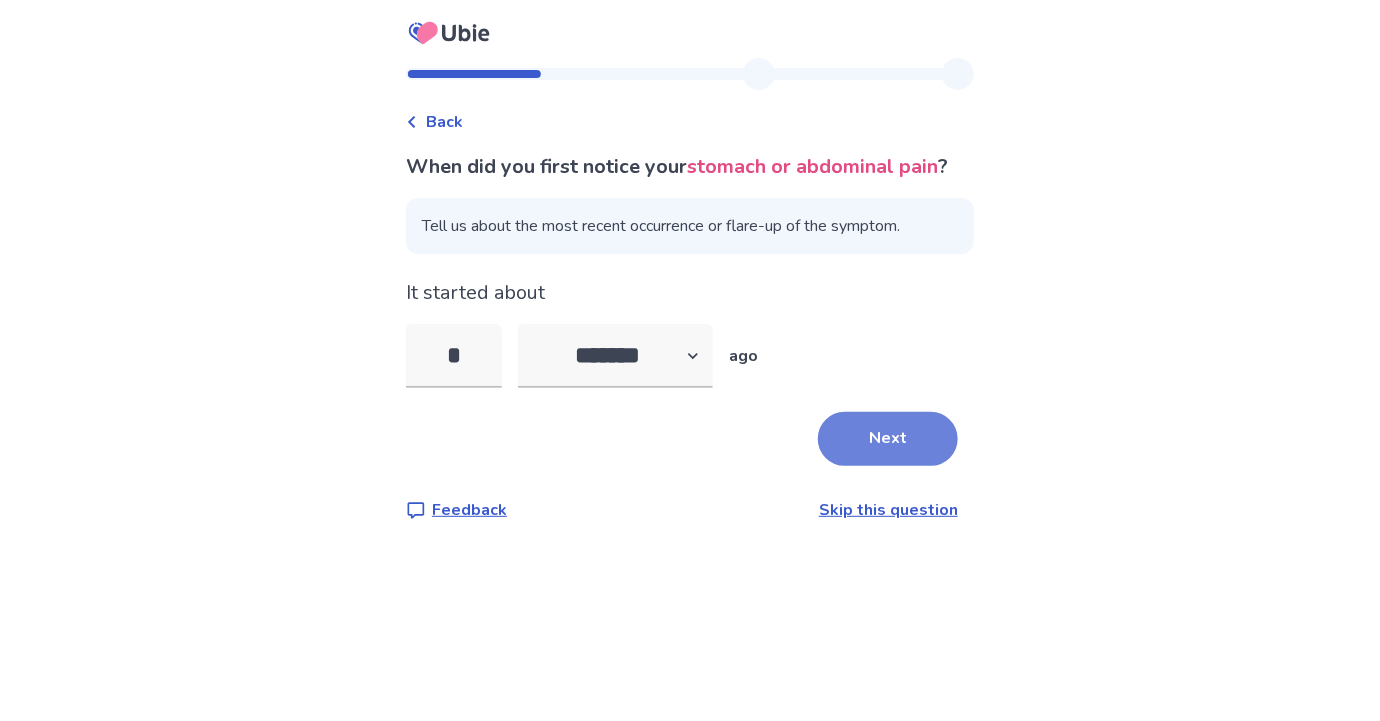 click on "Next" at bounding box center (888, 439) 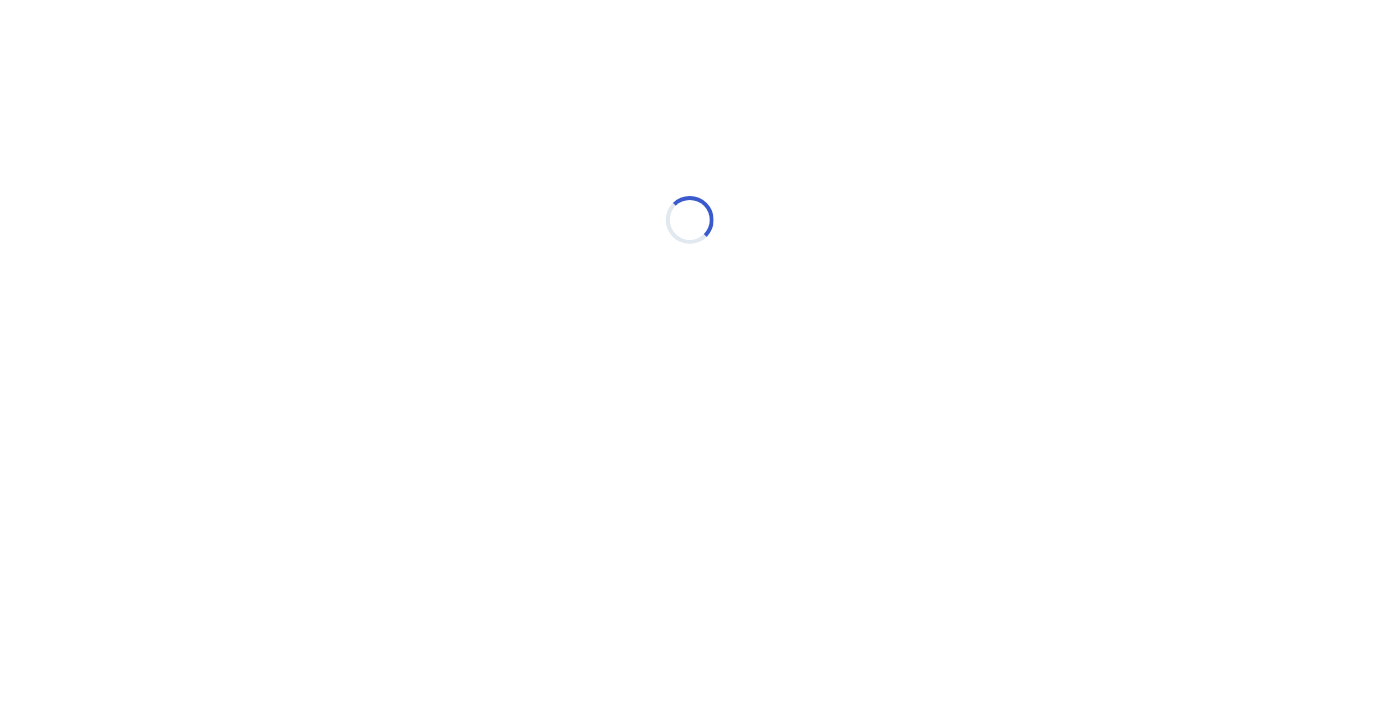 select on "*" 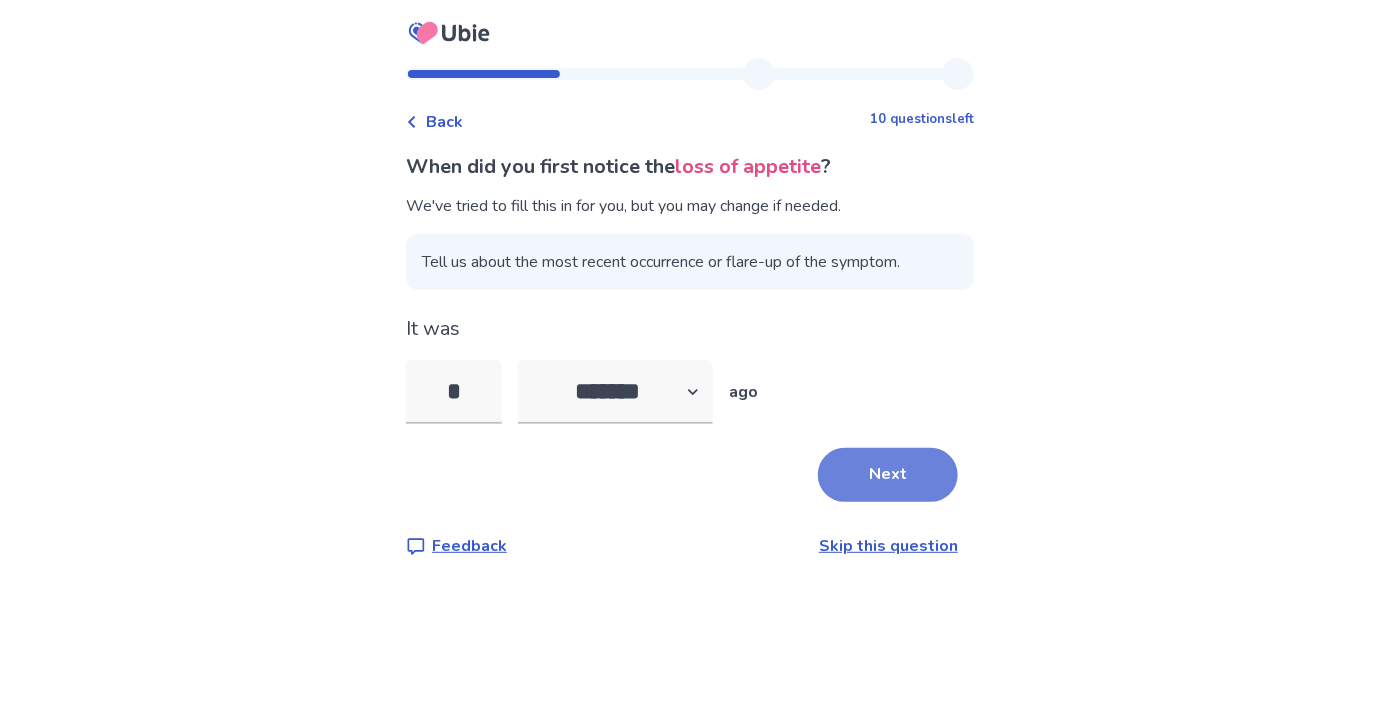 click on "Next" at bounding box center [888, 475] 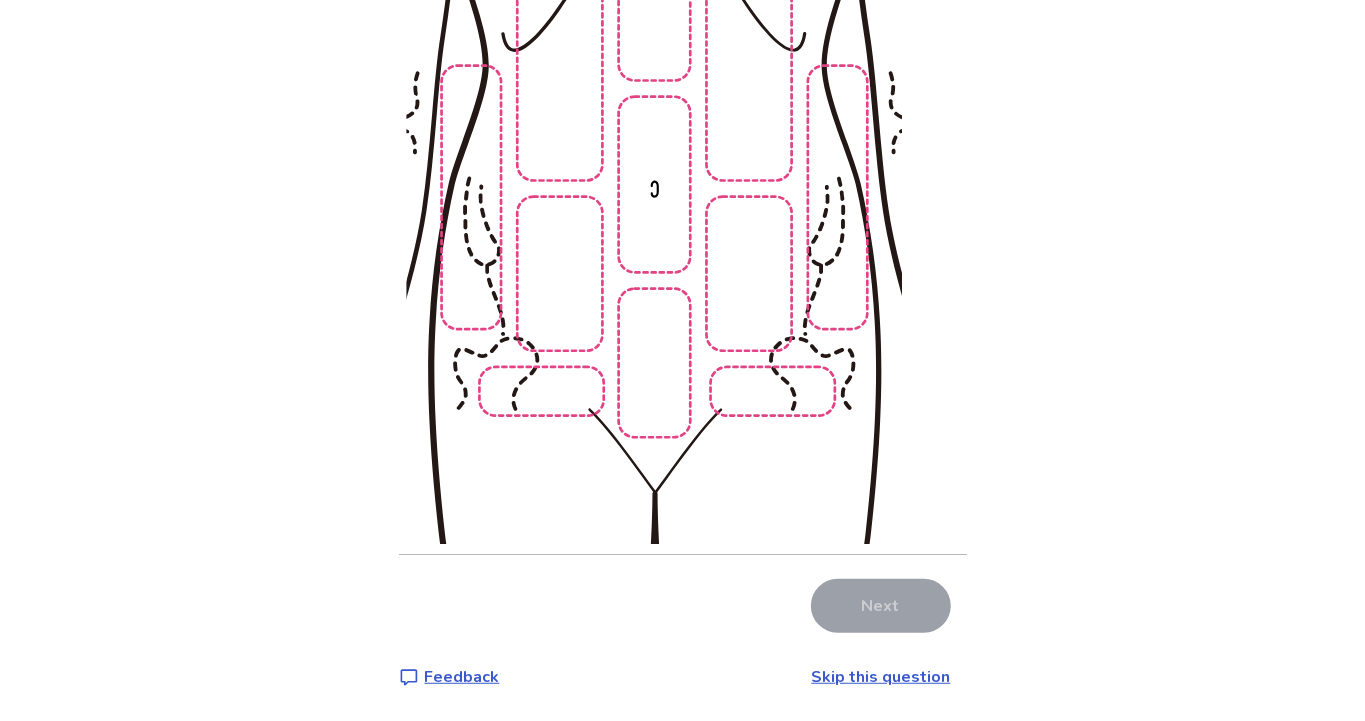 scroll, scrollTop: 366, scrollLeft: 0, axis: vertical 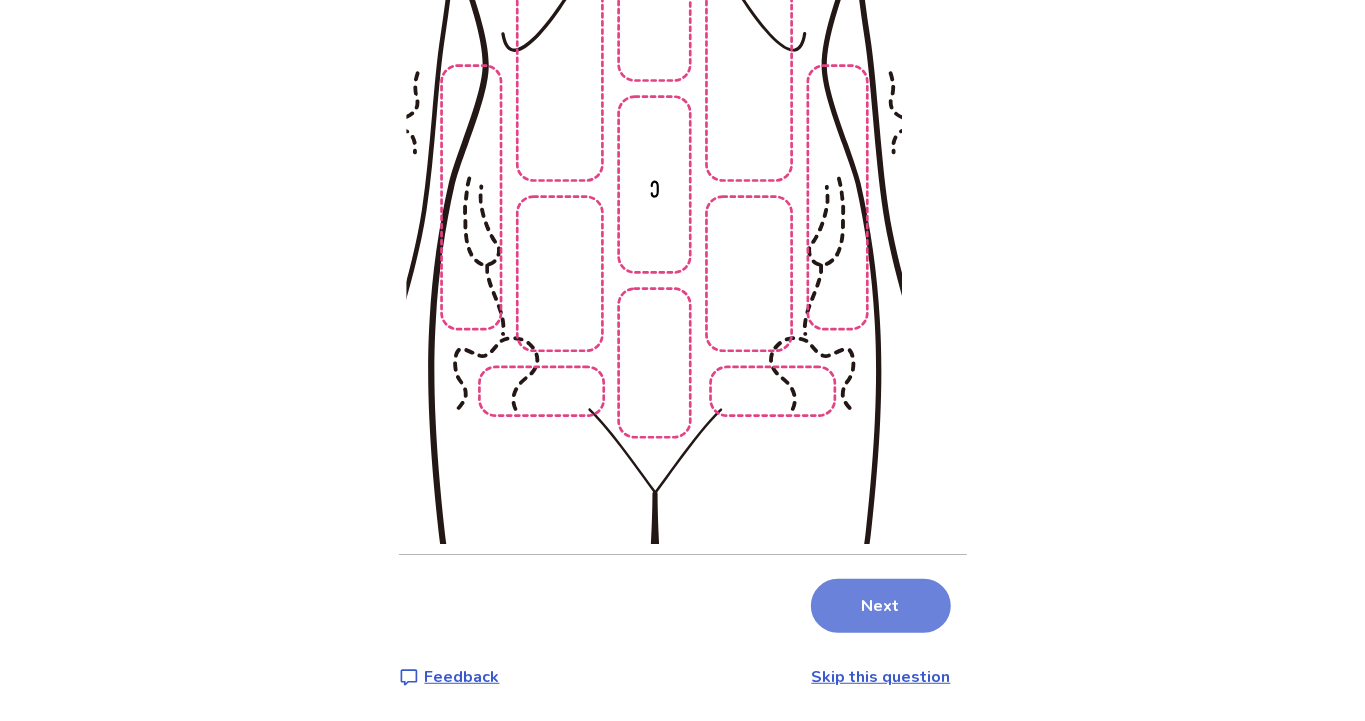 click on "Next" at bounding box center [881, 606] 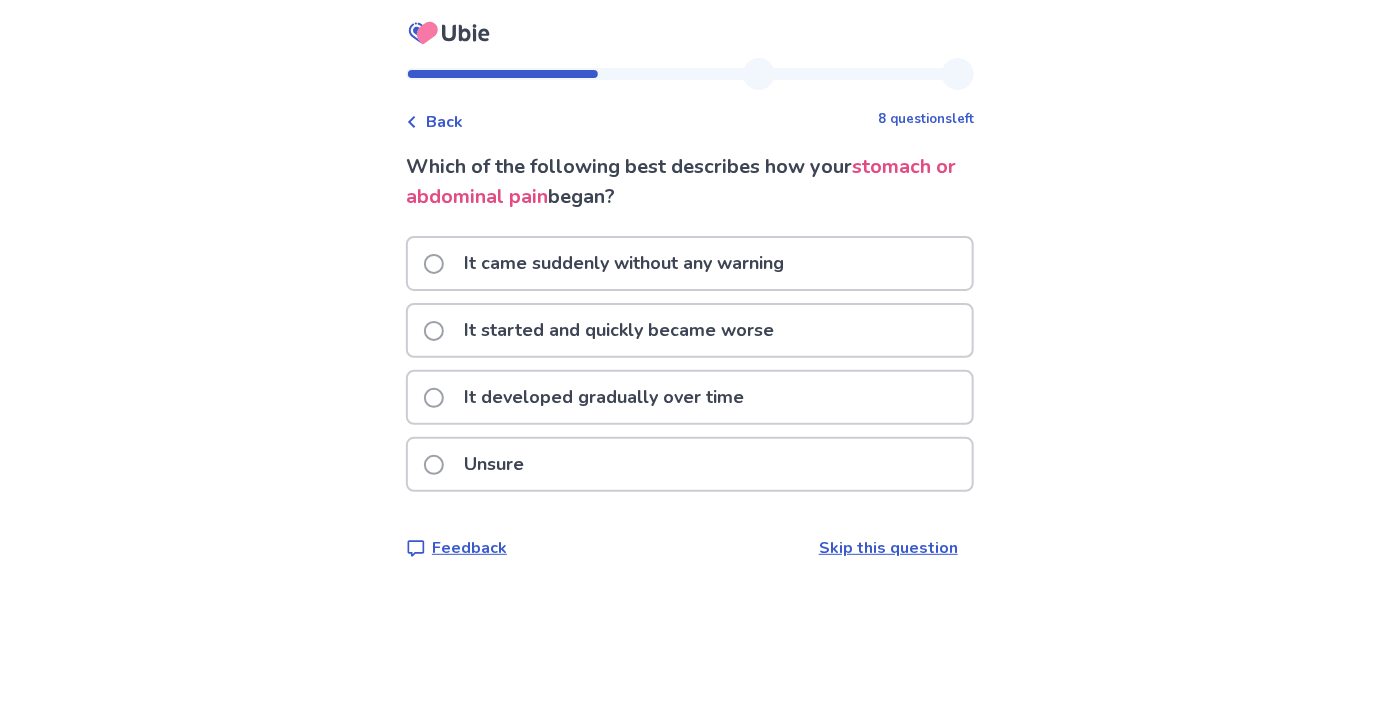 click on "It developed gradually over time" at bounding box center (590, 397) 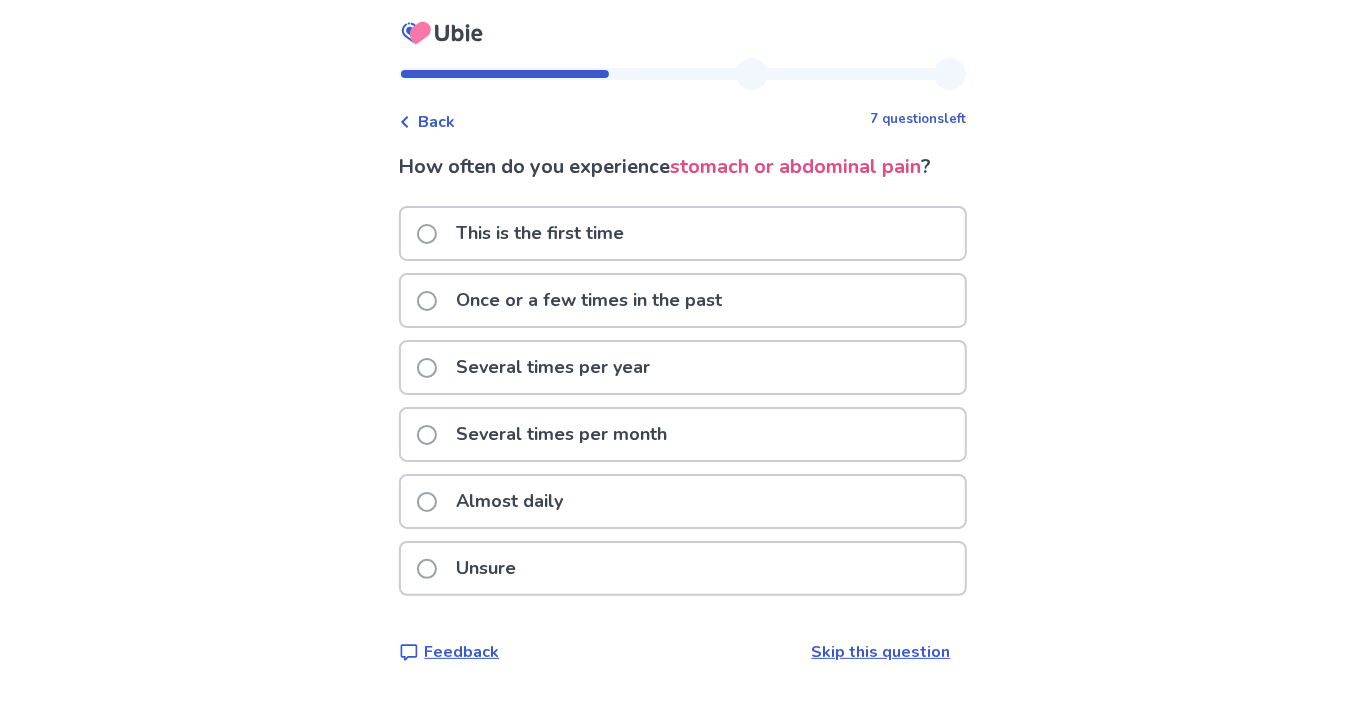 click on "Once or a few times in the past" at bounding box center [576, 300] 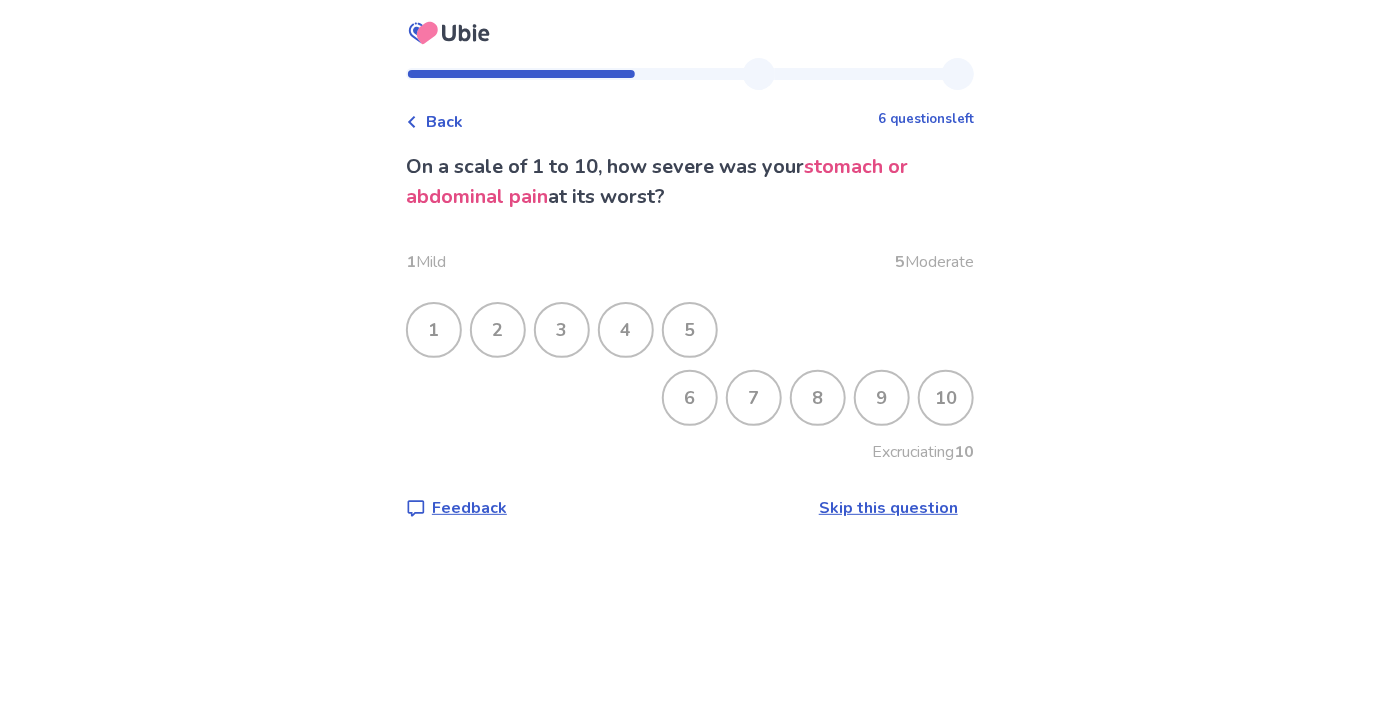 click on "6" at bounding box center (690, 398) 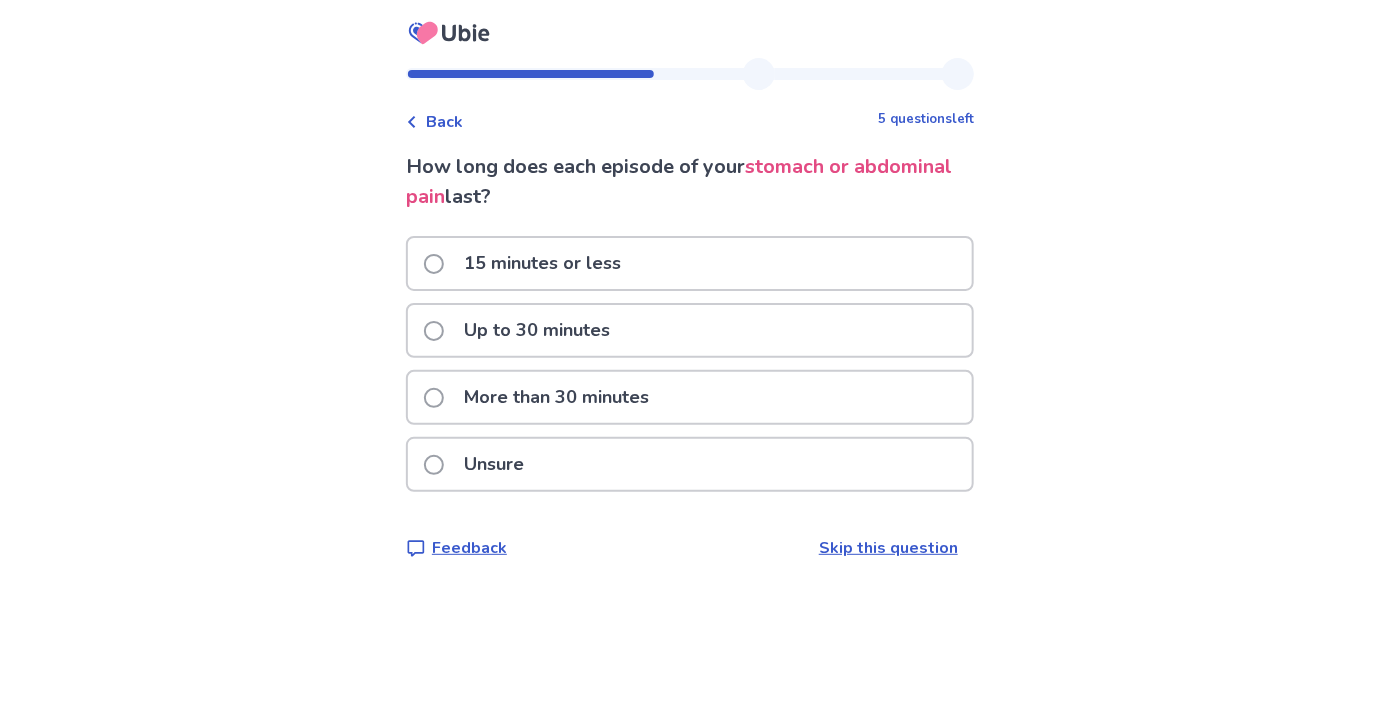 click at bounding box center [434, 465] 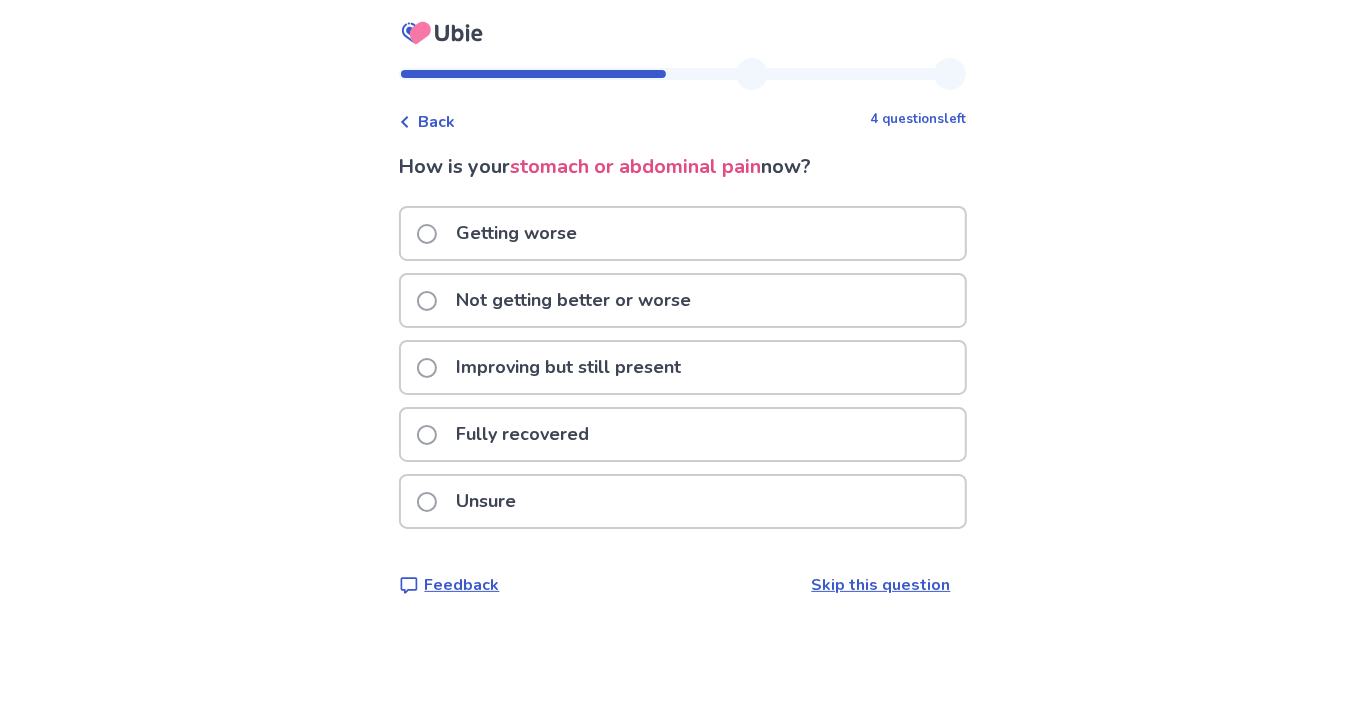 click at bounding box center (427, 301) 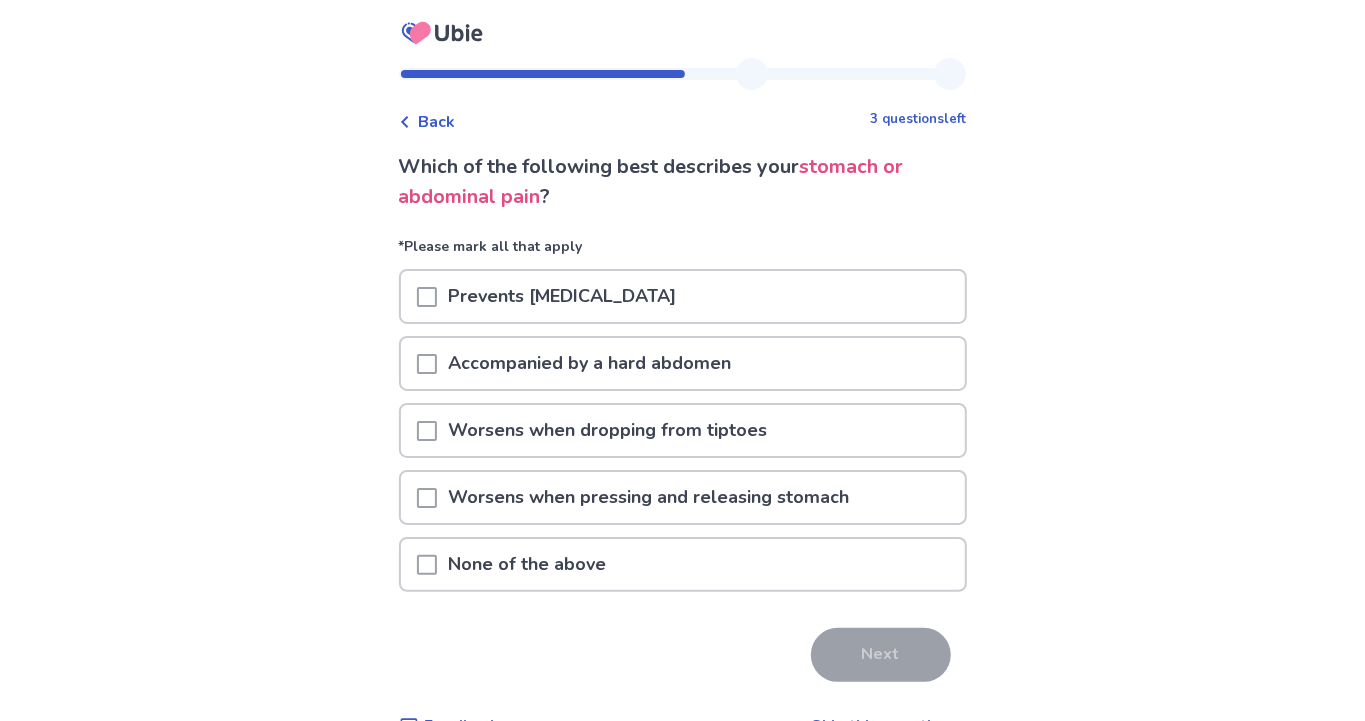 click at bounding box center (427, 565) 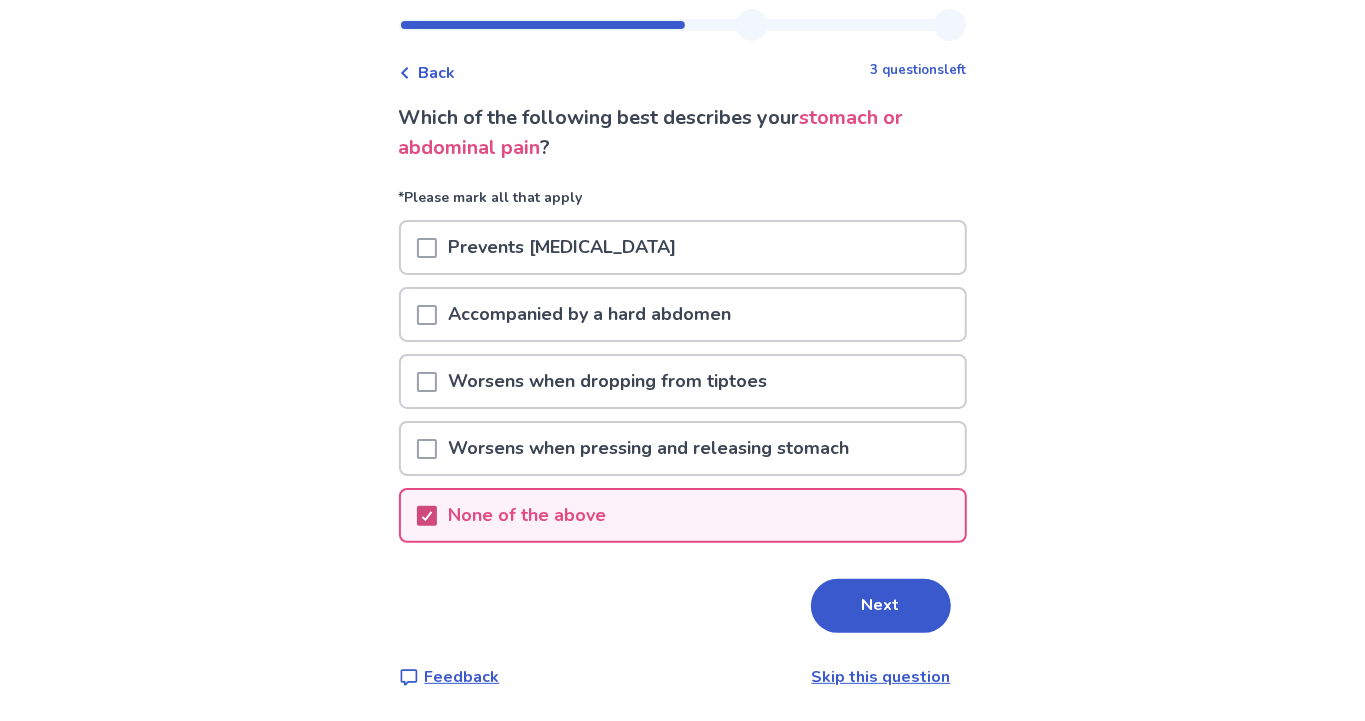 scroll, scrollTop: 173, scrollLeft: 0, axis: vertical 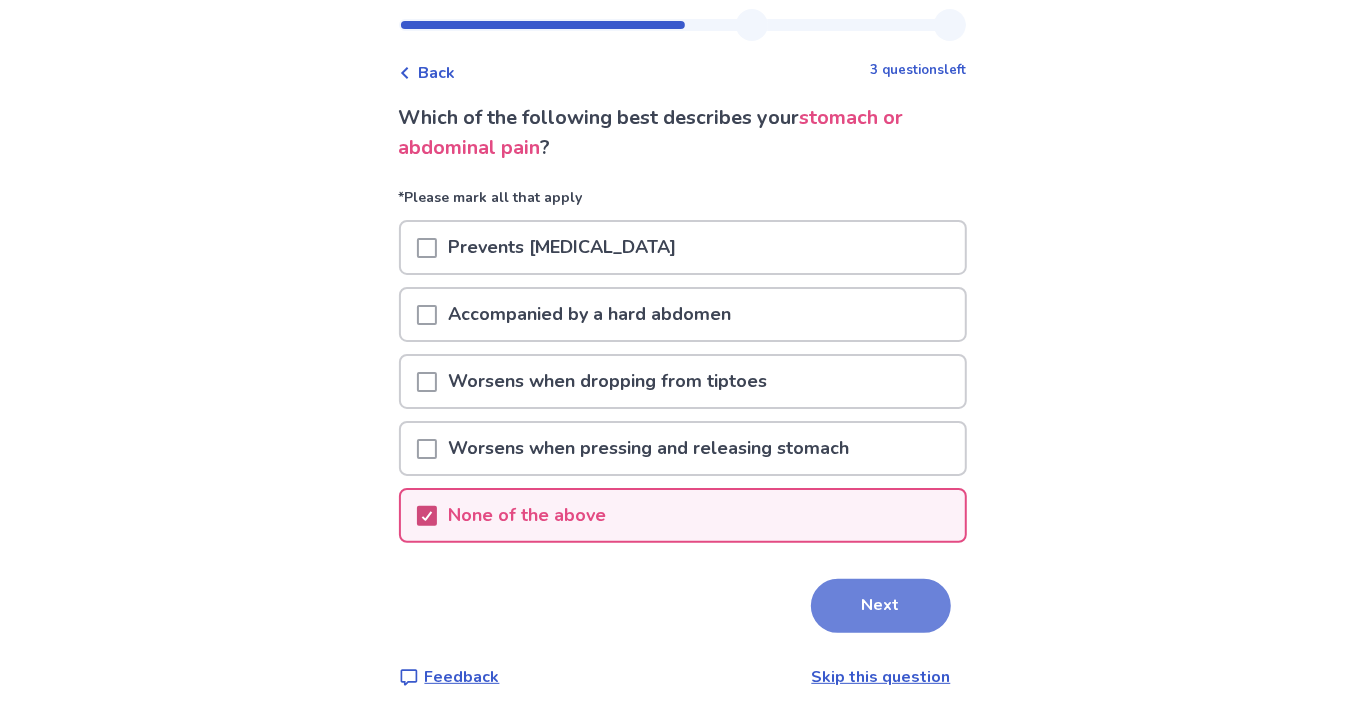 click on "Next" at bounding box center [881, 606] 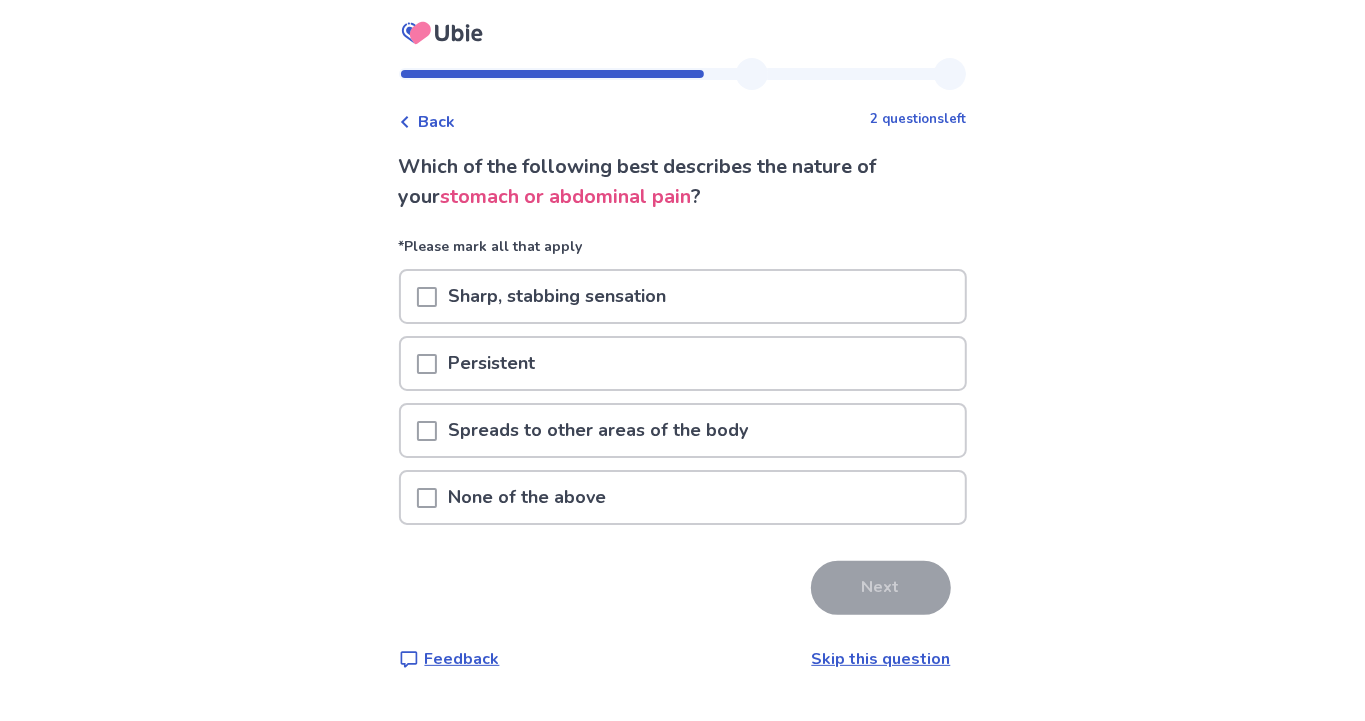 click at bounding box center [427, 297] 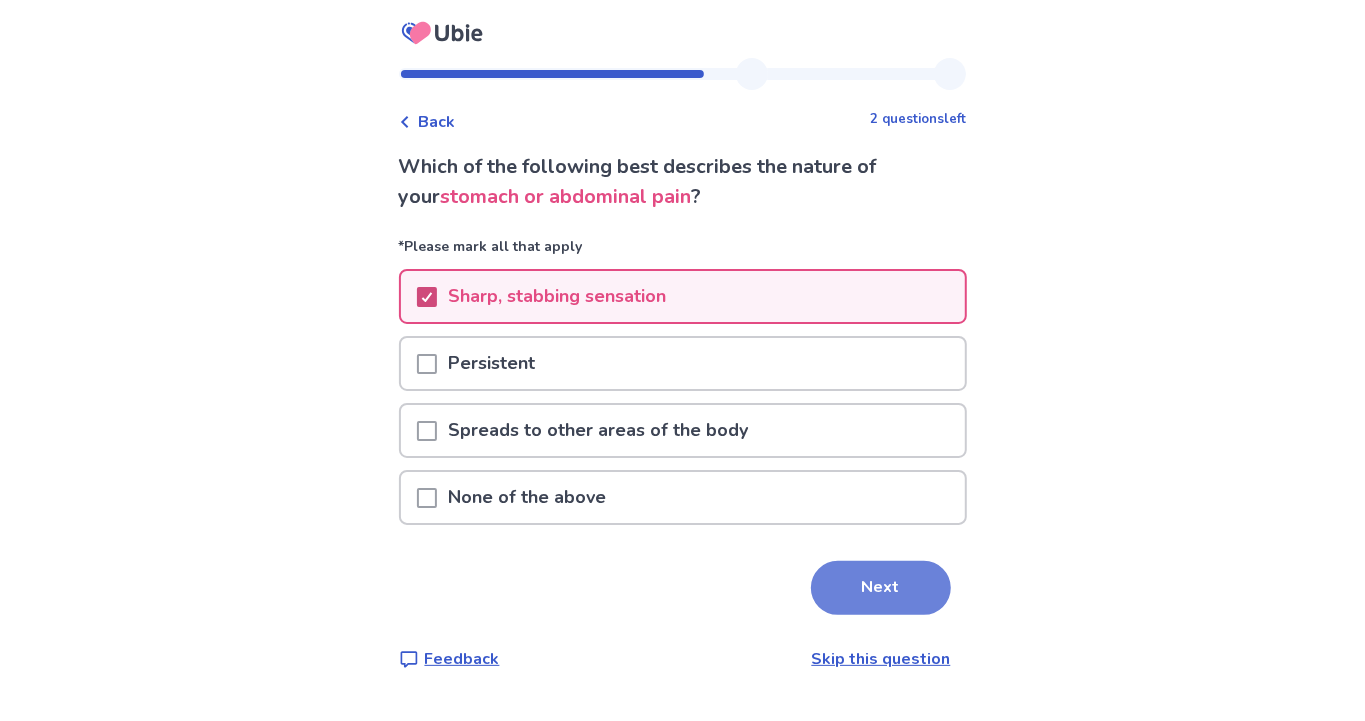 click on "Next" at bounding box center (881, 588) 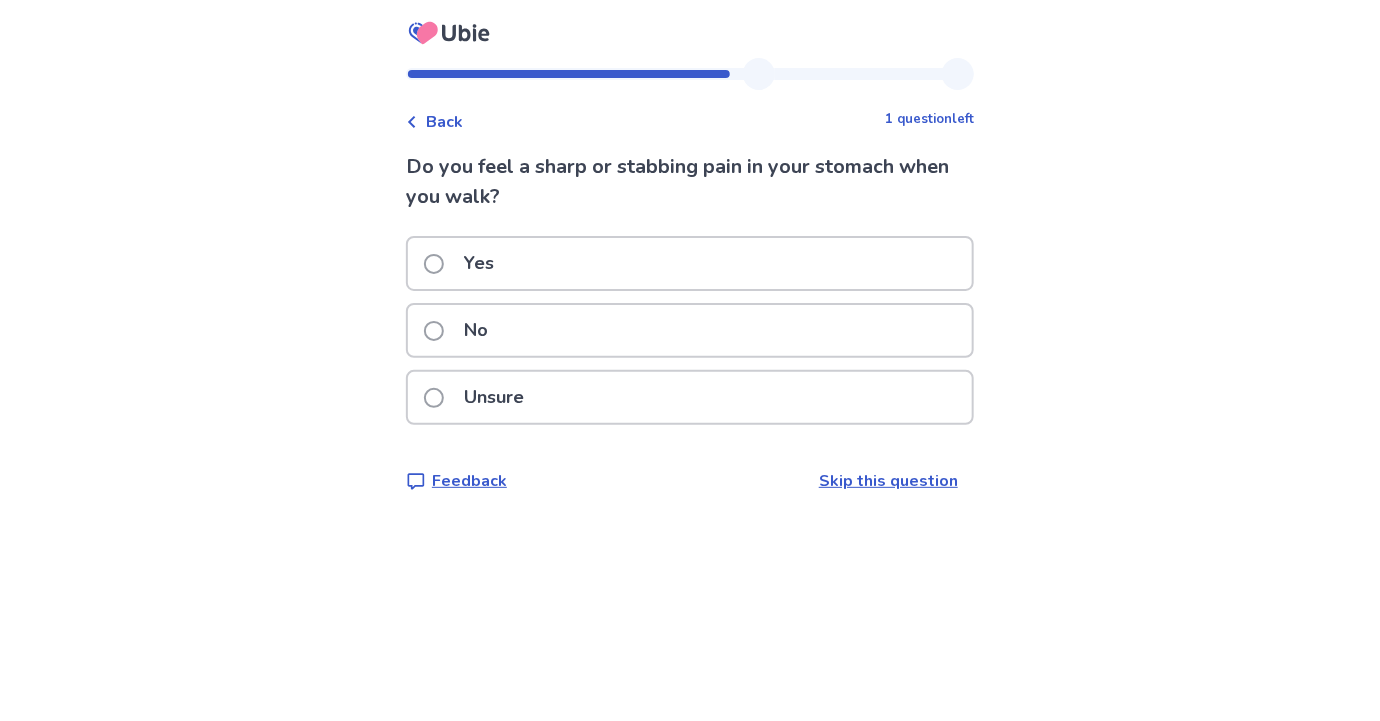 click at bounding box center [434, 398] 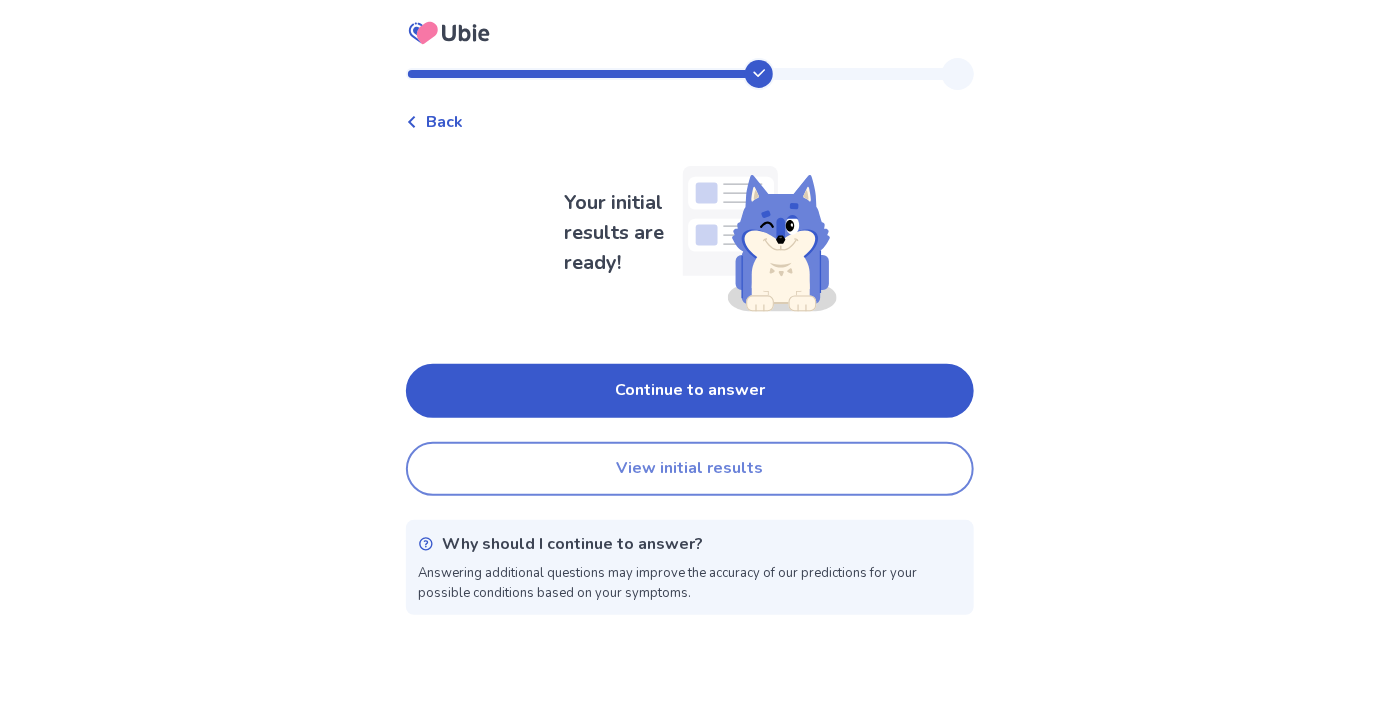 click on "View initial results" at bounding box center [690, 469] 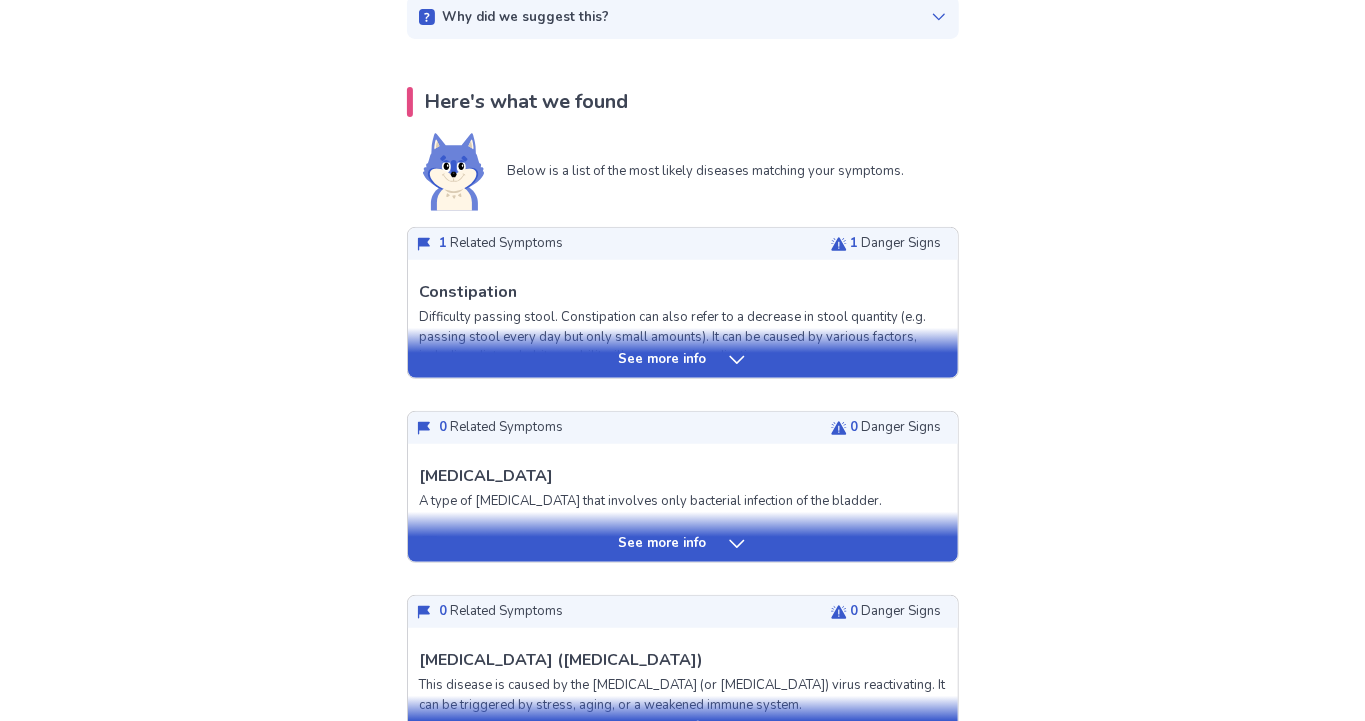scroll, scrollTop: 359, scrollLeft: 0, axis: vertical 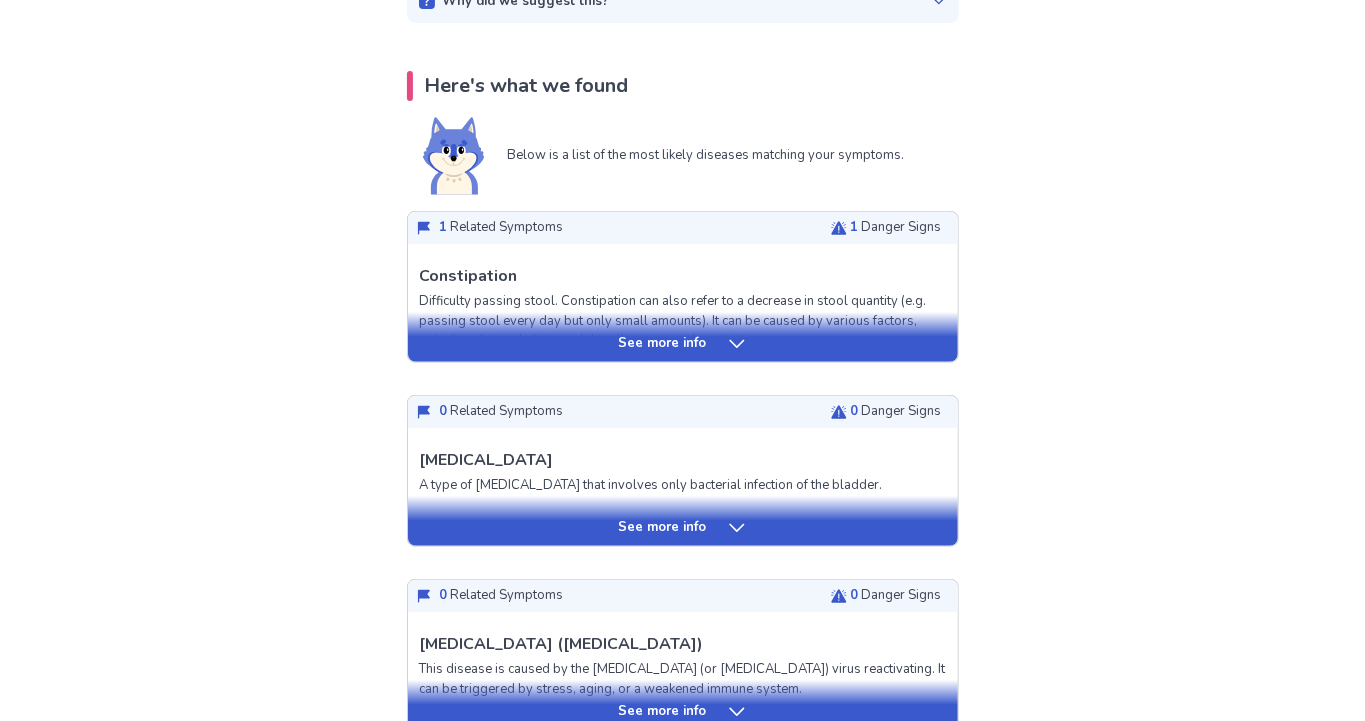click on "See more info" at bounding box center [663, 344] 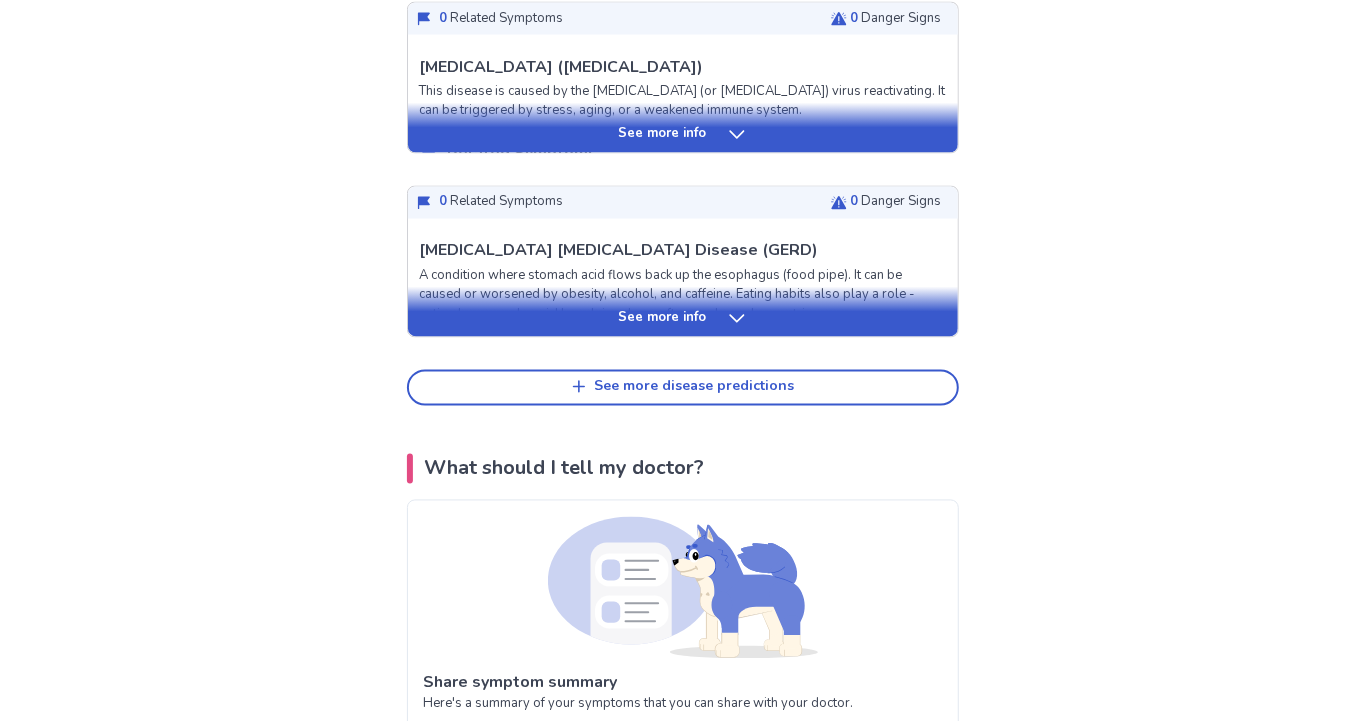 scroll, scrollTop: 2099, scrollLeft: 0, axis: vertical 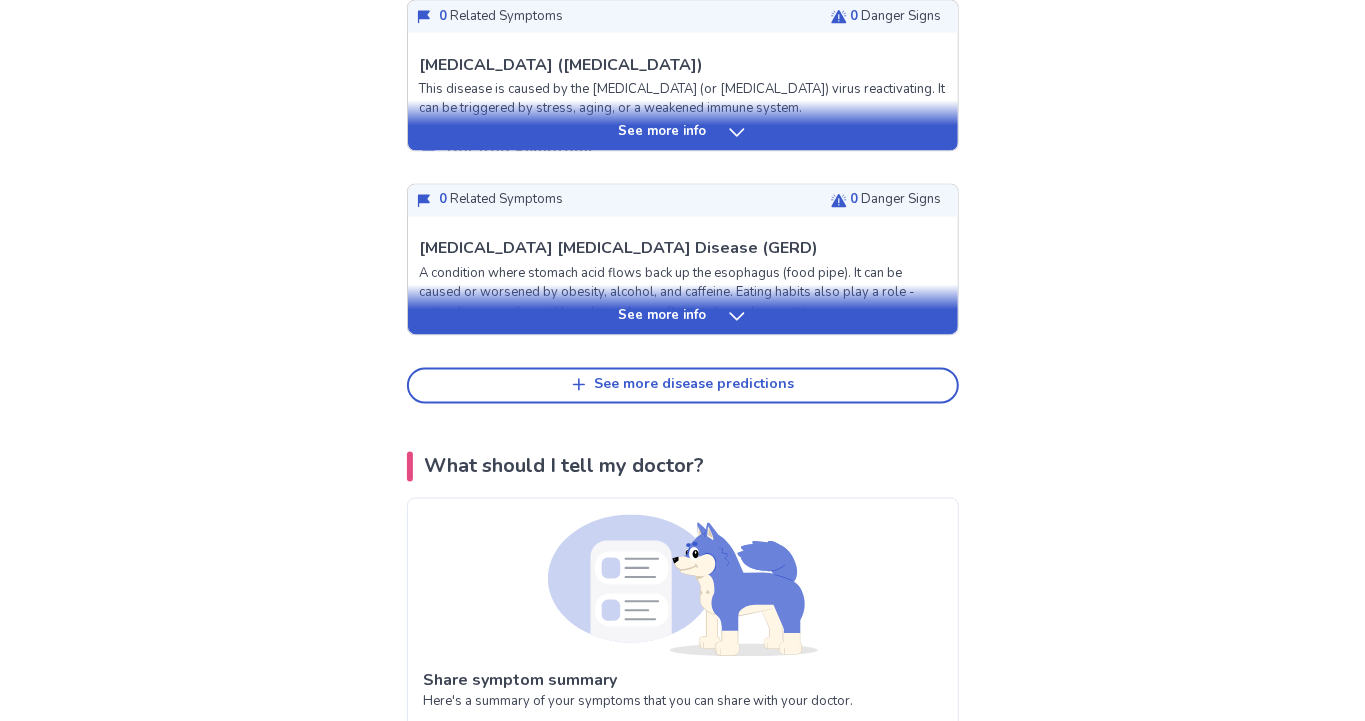 click on "See more info" at bounding box center [663, -51] 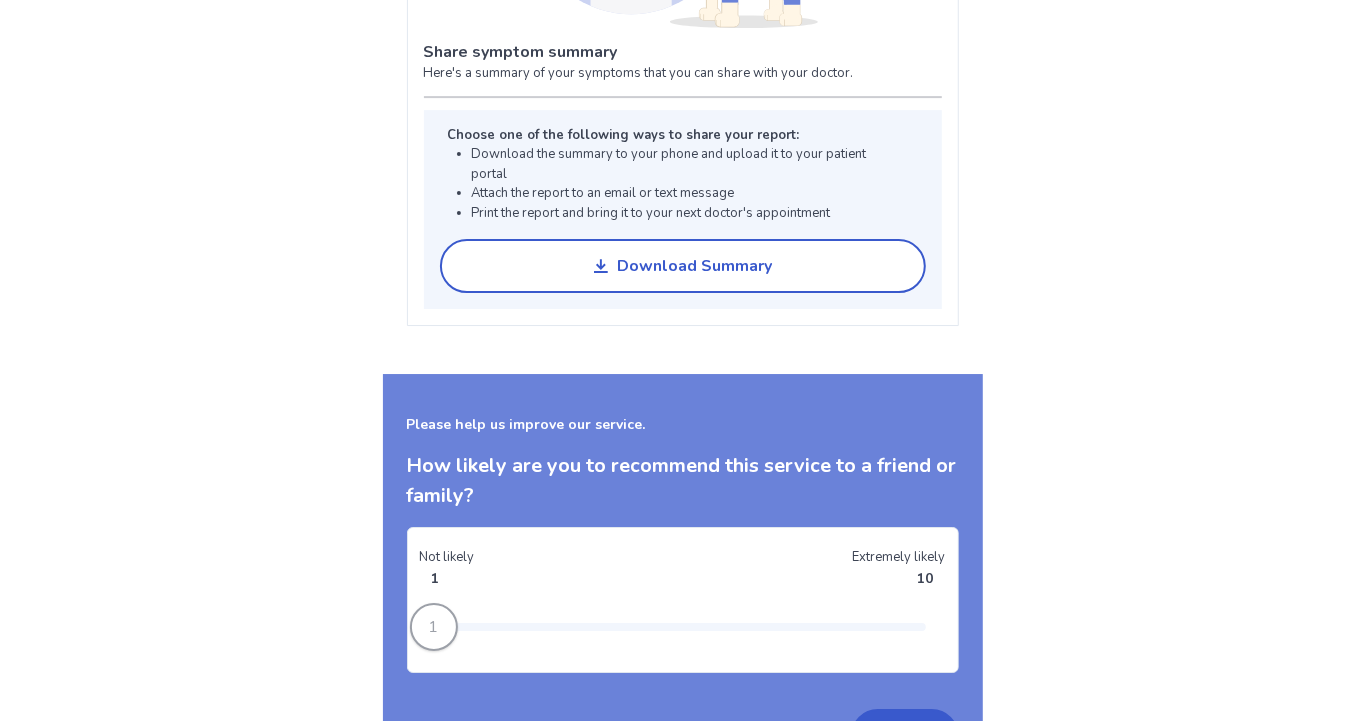 scroll, scrollTop: 3811, scrollLeft: 0, axis: vertical 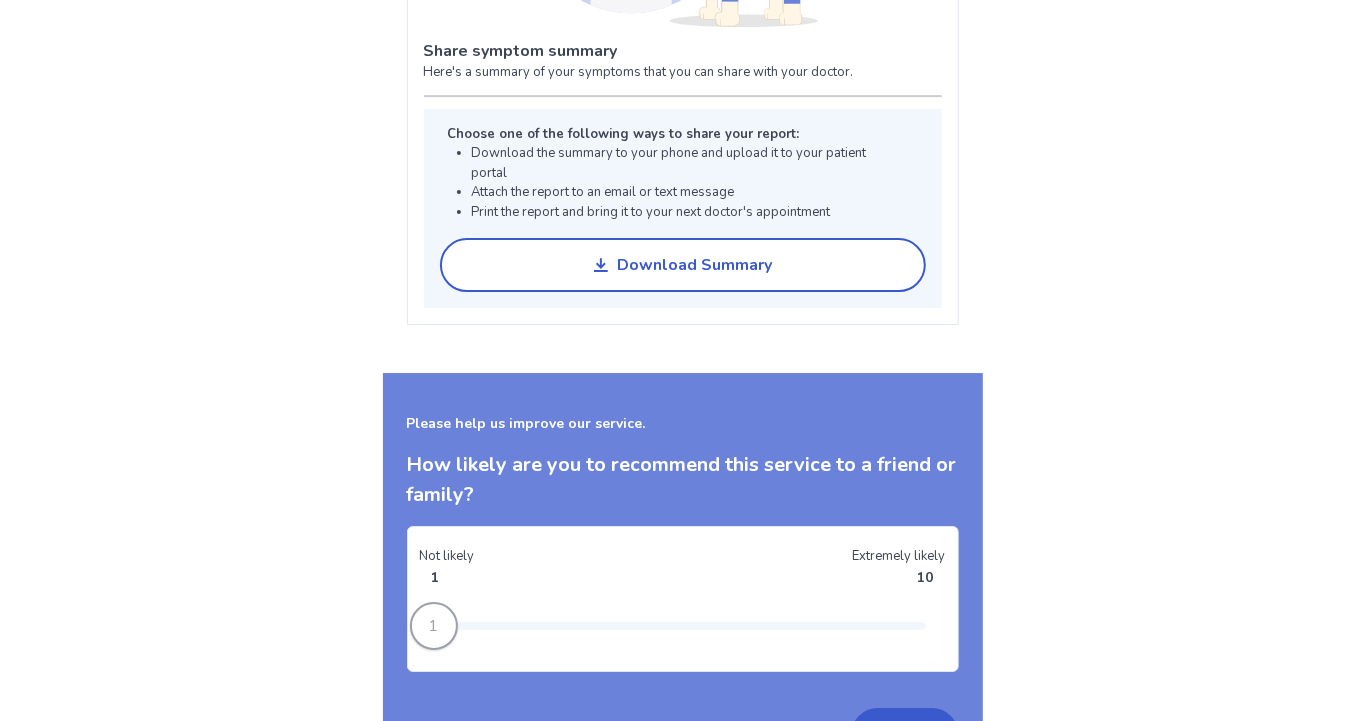 click on "See more info" at bounding box center [663, -313] 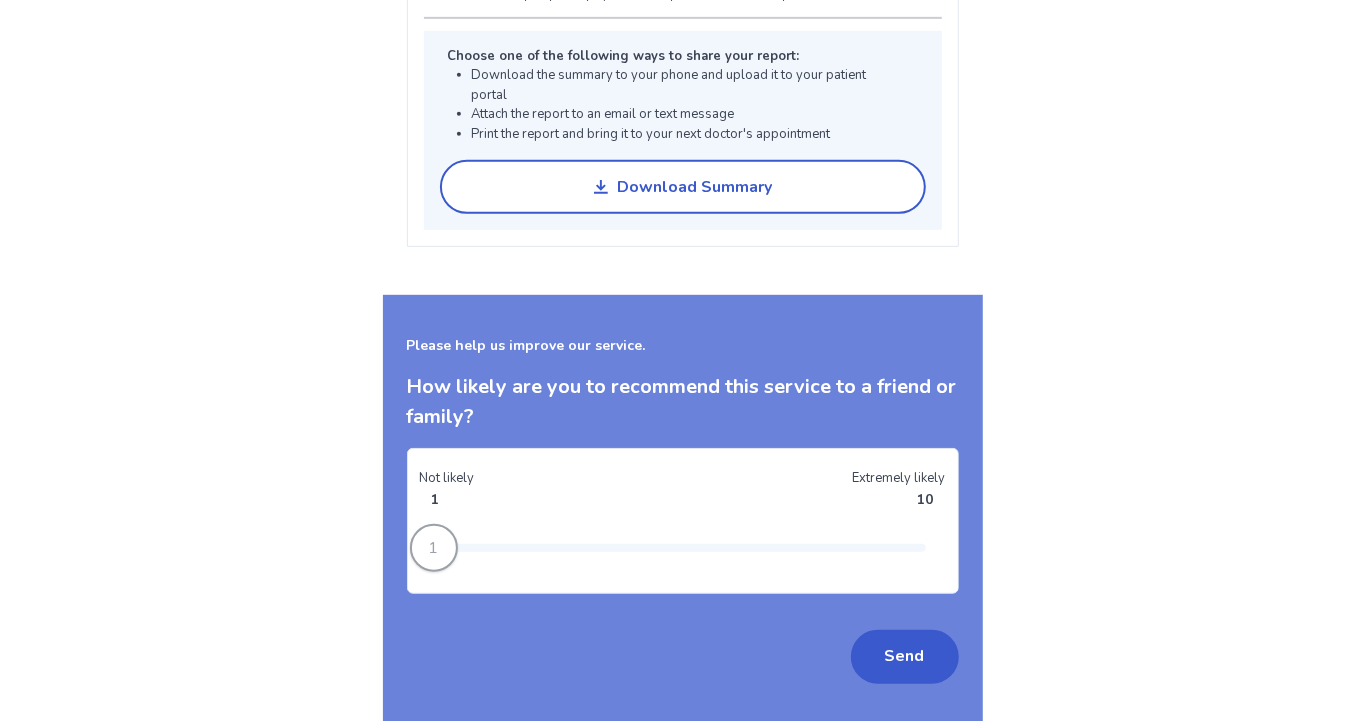 scroll, scrollTop: 4959, scrollLeft: 0, axis: vertical 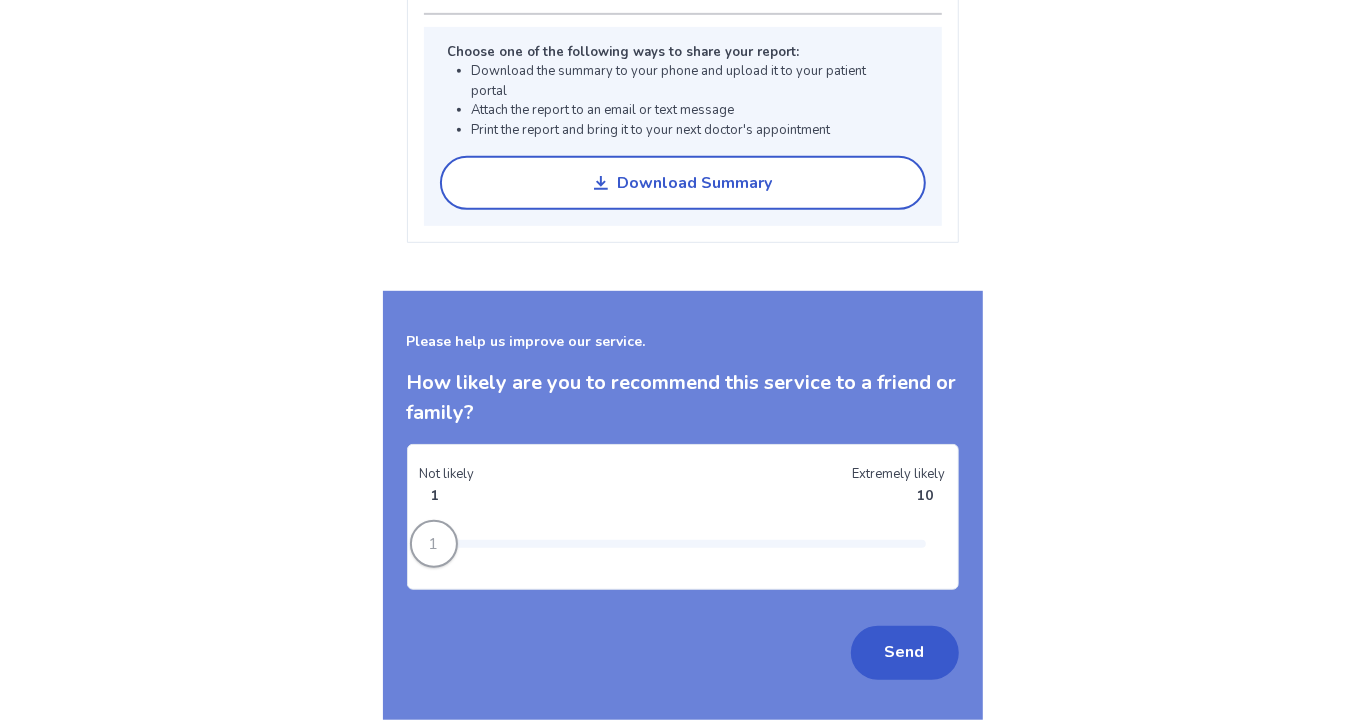 click on "See less info" at bounding box center (662, -397) 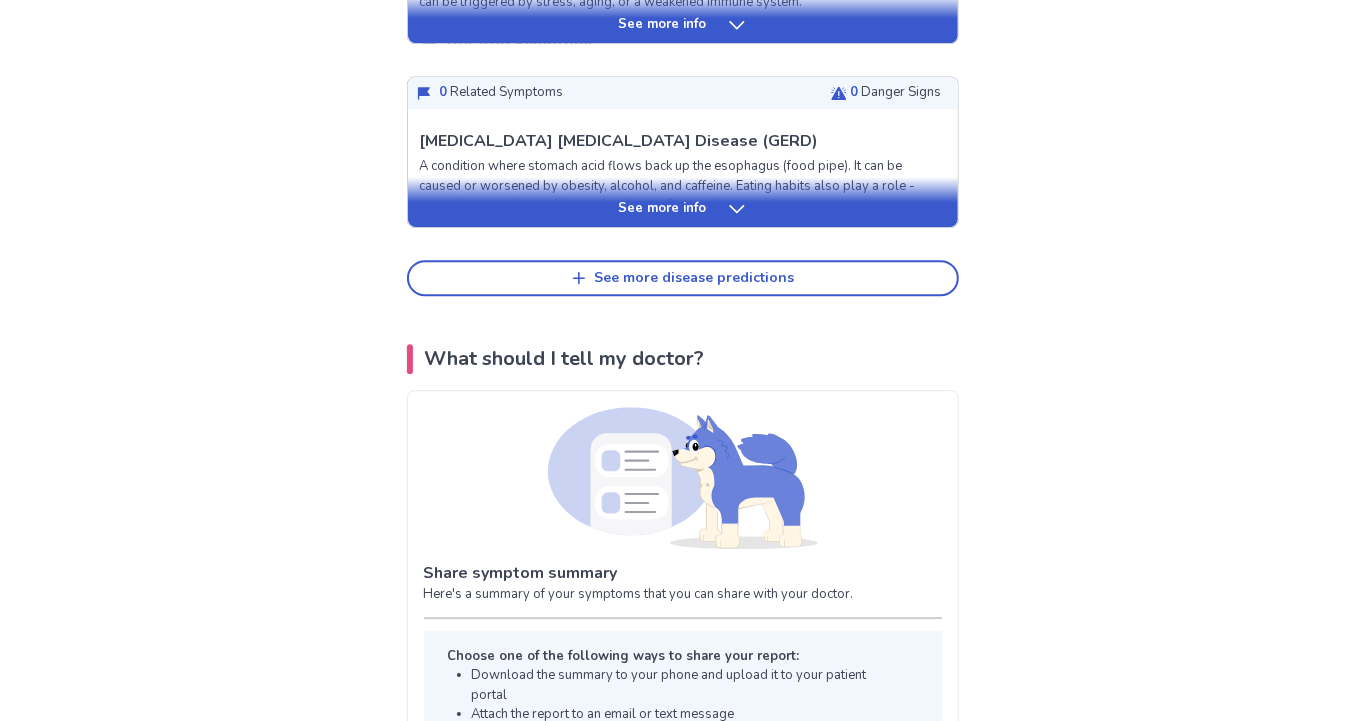 scroll, scrollTop: 3288, scrollLeft: 0, axis: vertical 